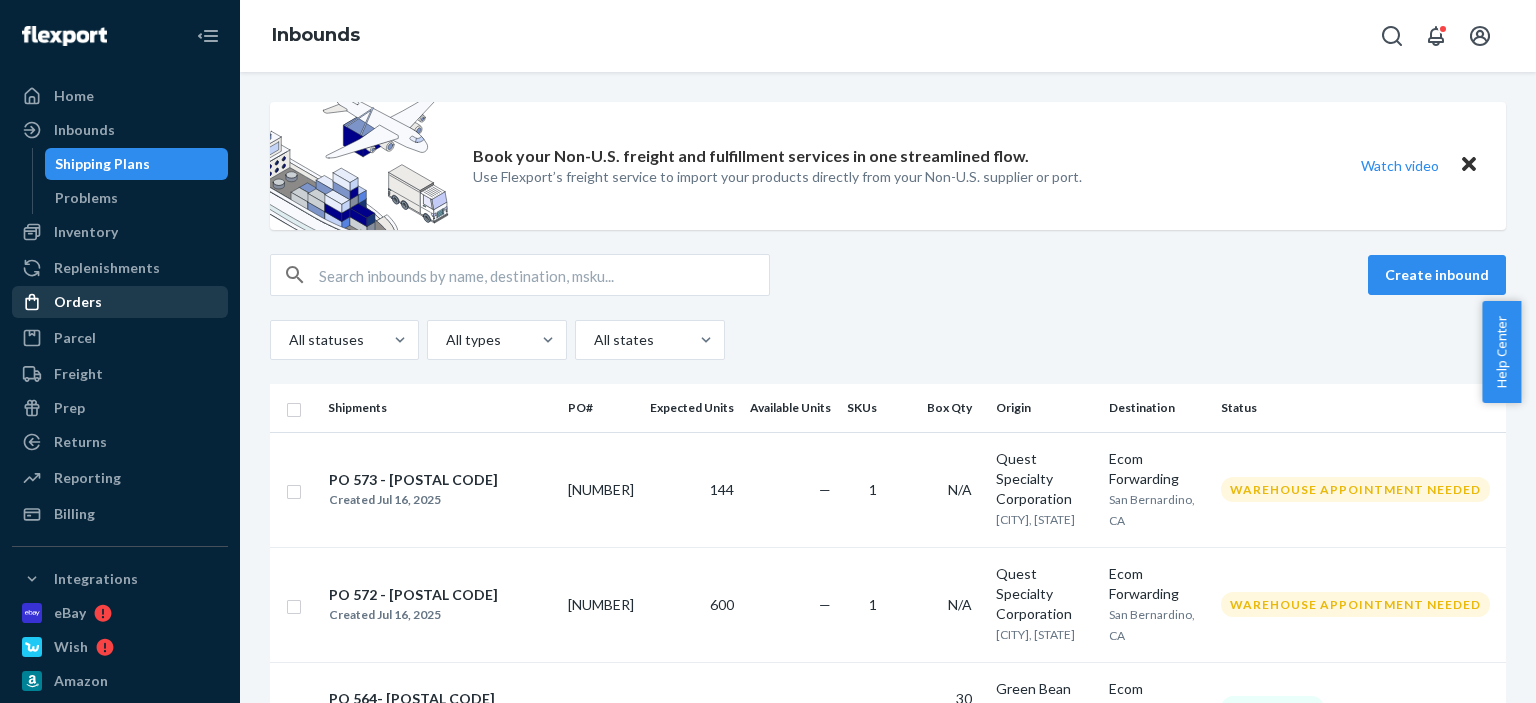 scroll, scrollTop: 0, scrollLeft: 0, axis: both 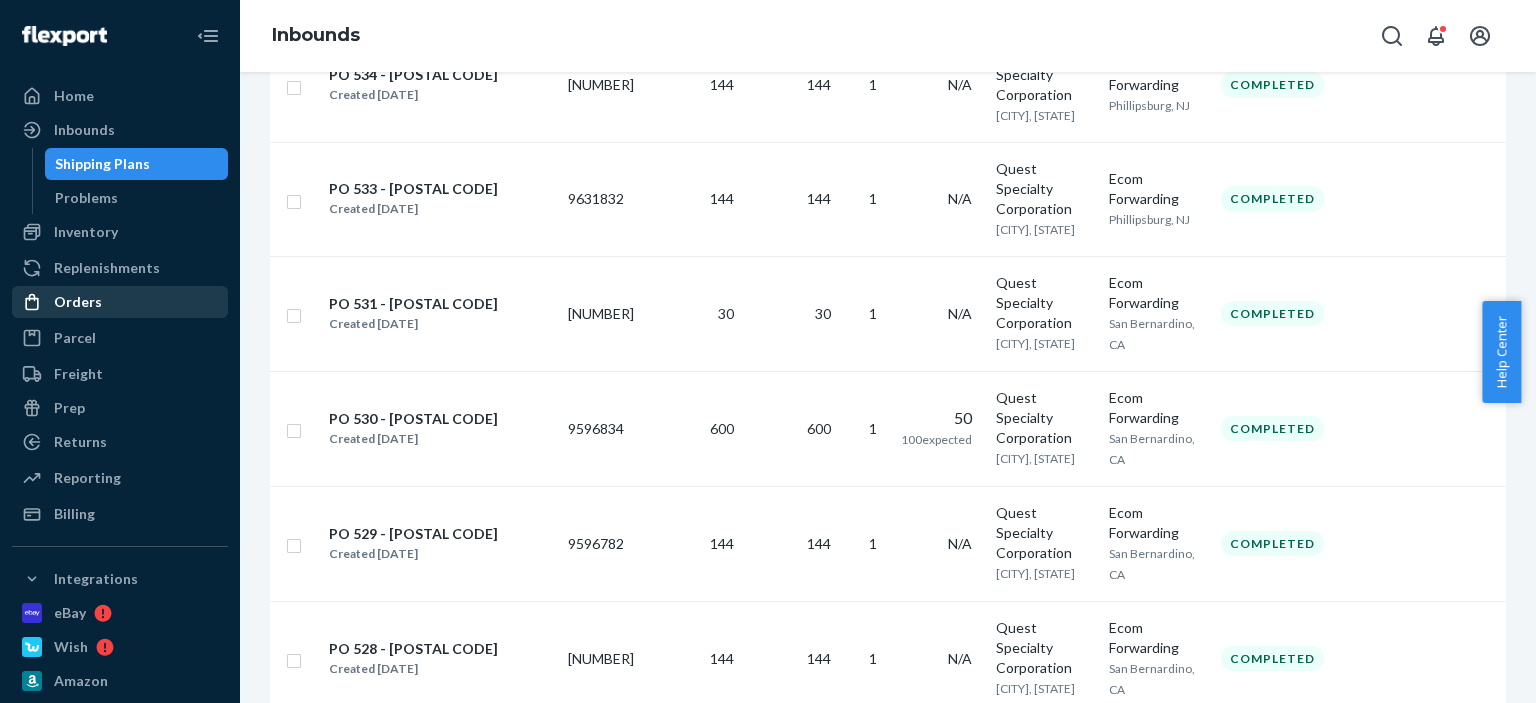 click on "Orders" at bounding box center [120, 302] 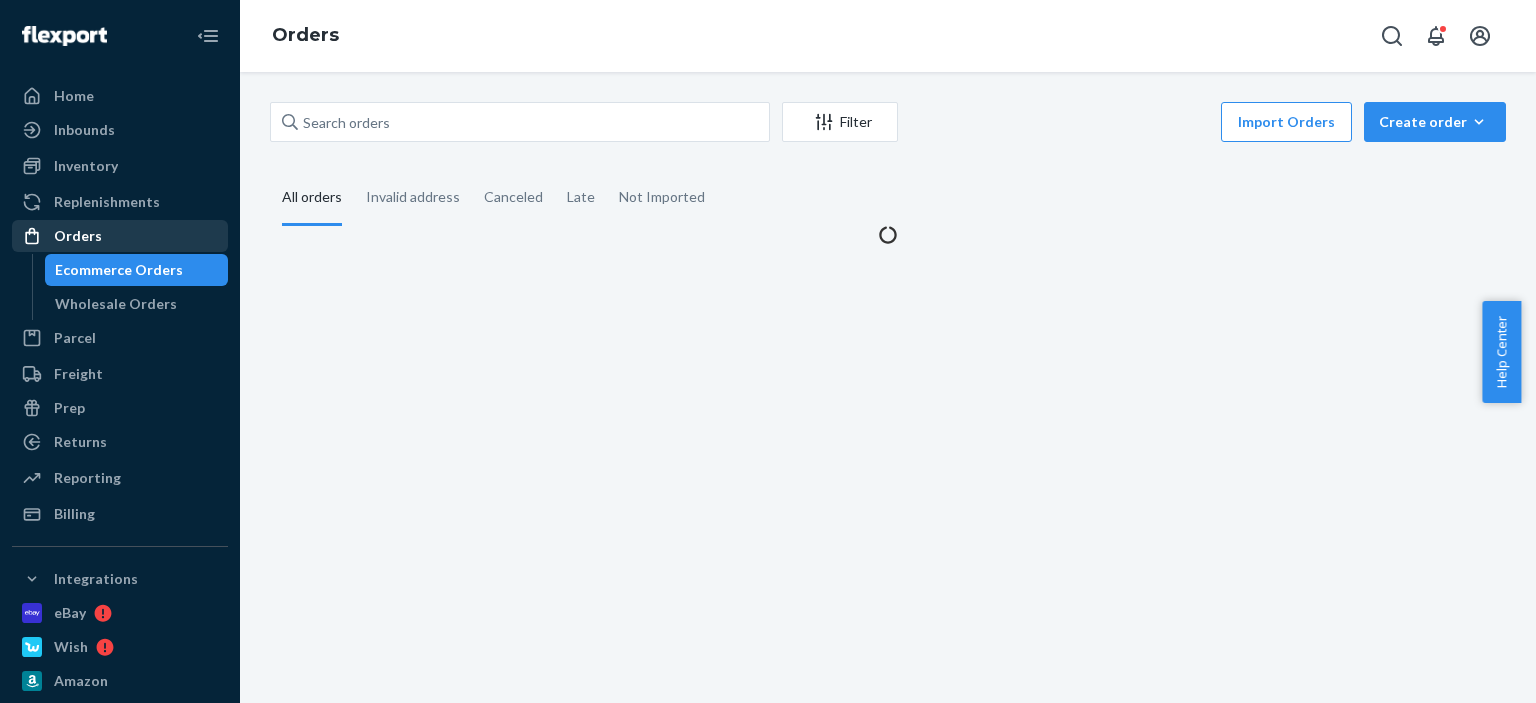 scroll, scrollTop: 0, scrollLeft: 0, axis: both 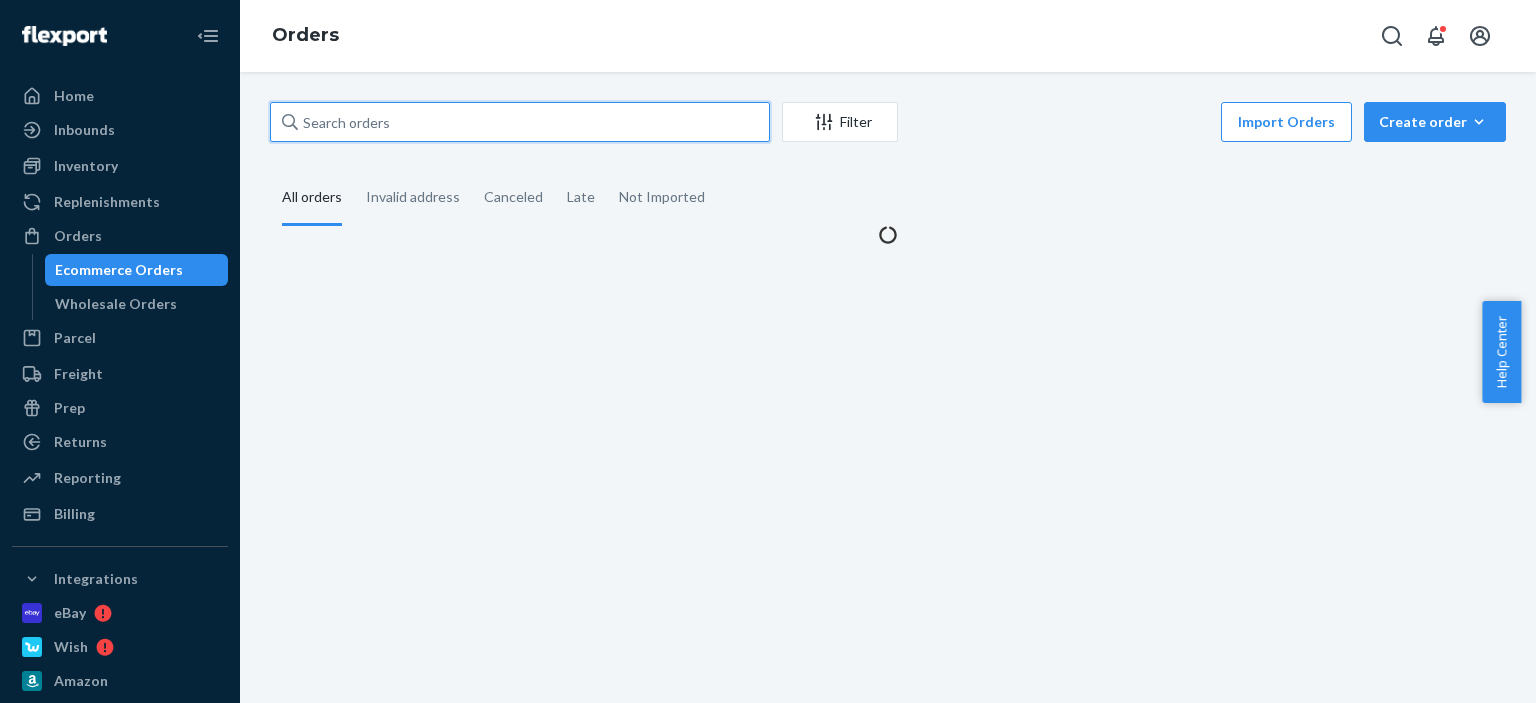 click at bounding box center (520, 122) 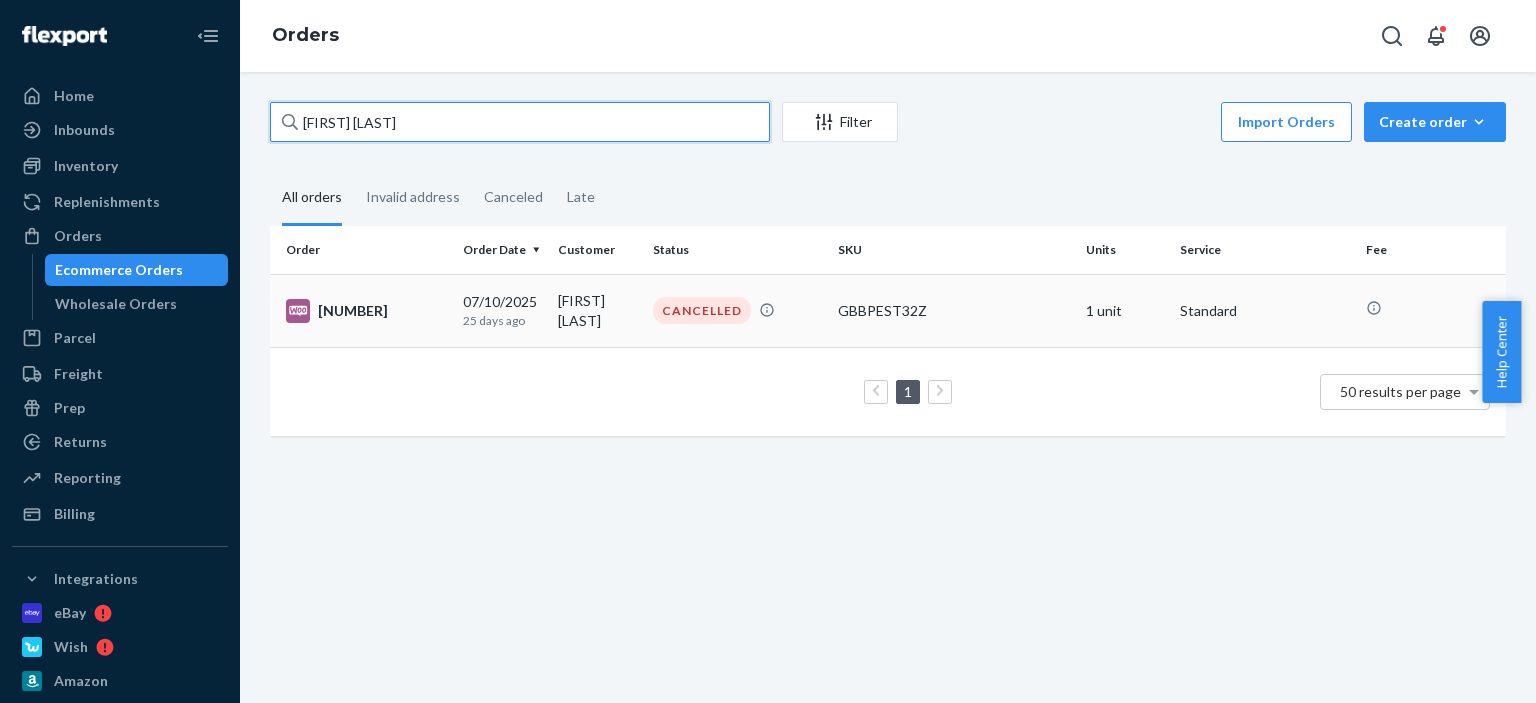 type on "[FIRST] [LAST]" 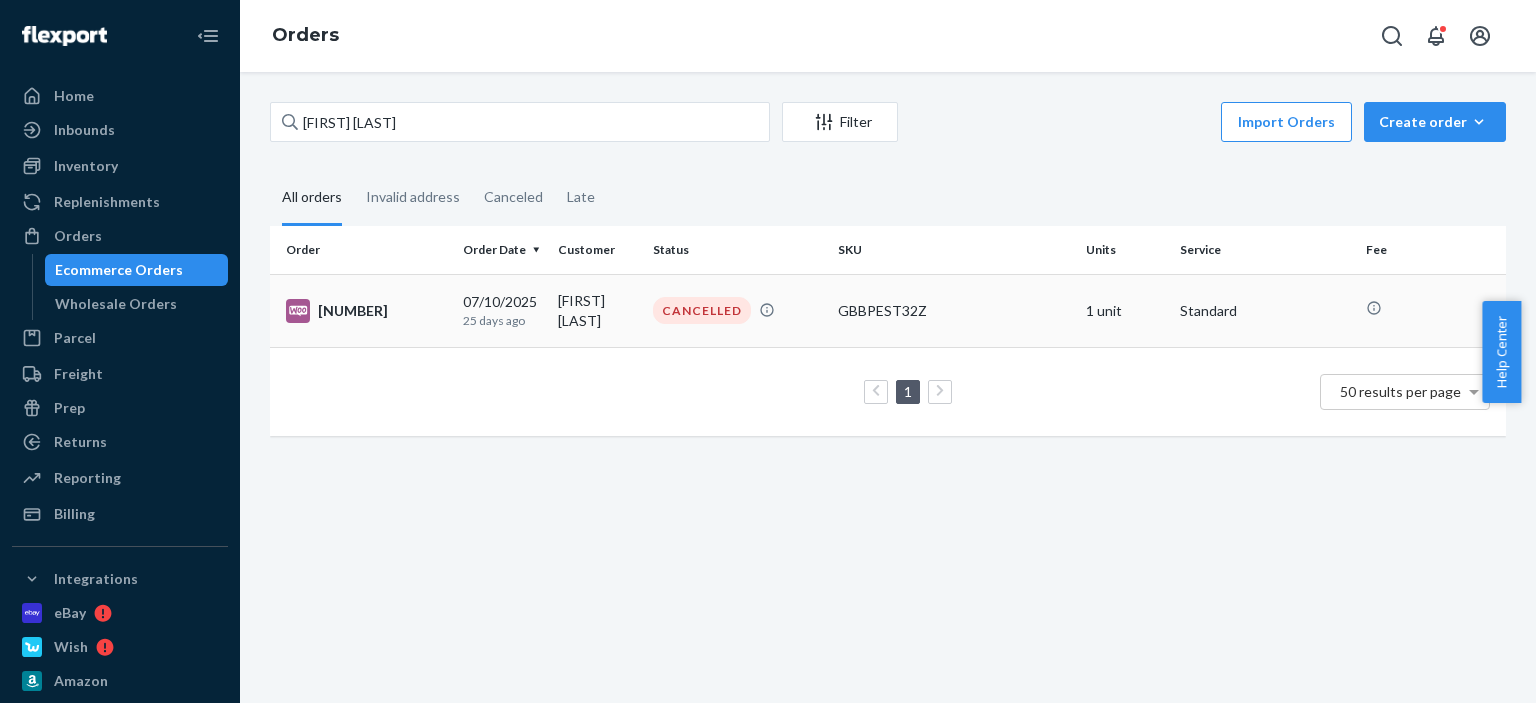 click on "CANCELLED" at bounding box center (737, 310) 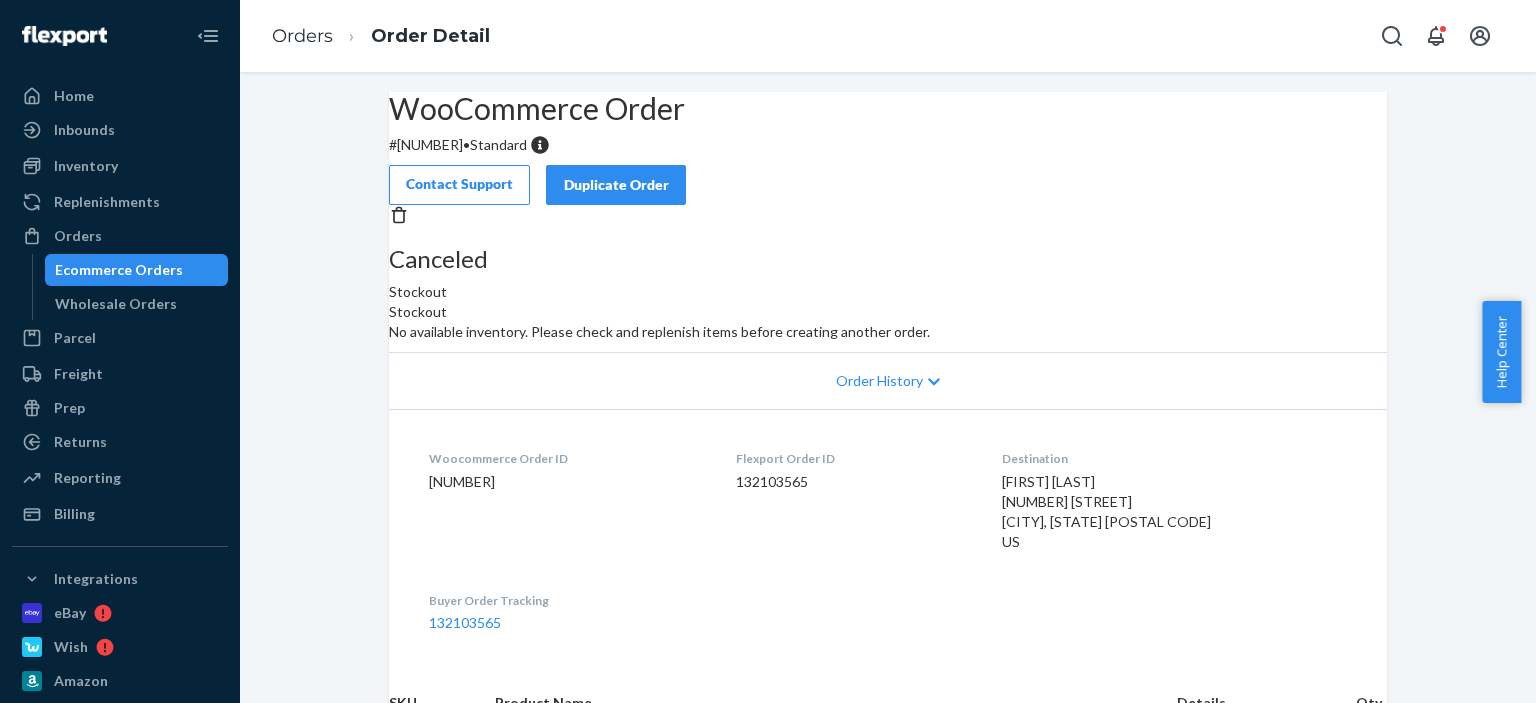 click on "Duplicate Order" at bounding box center [616, 185] 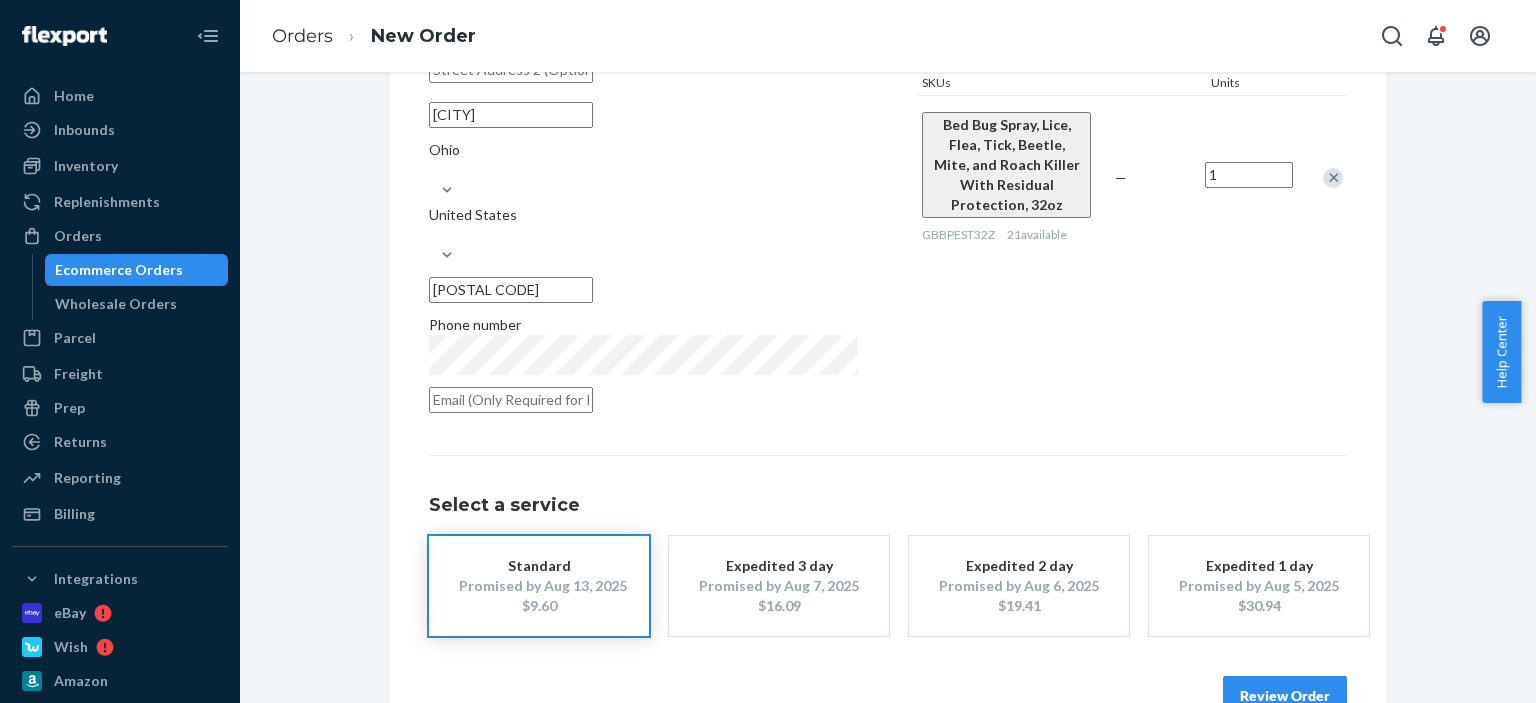scroll, scrollTop: 307, scrollLeft: 0, axis: vertical 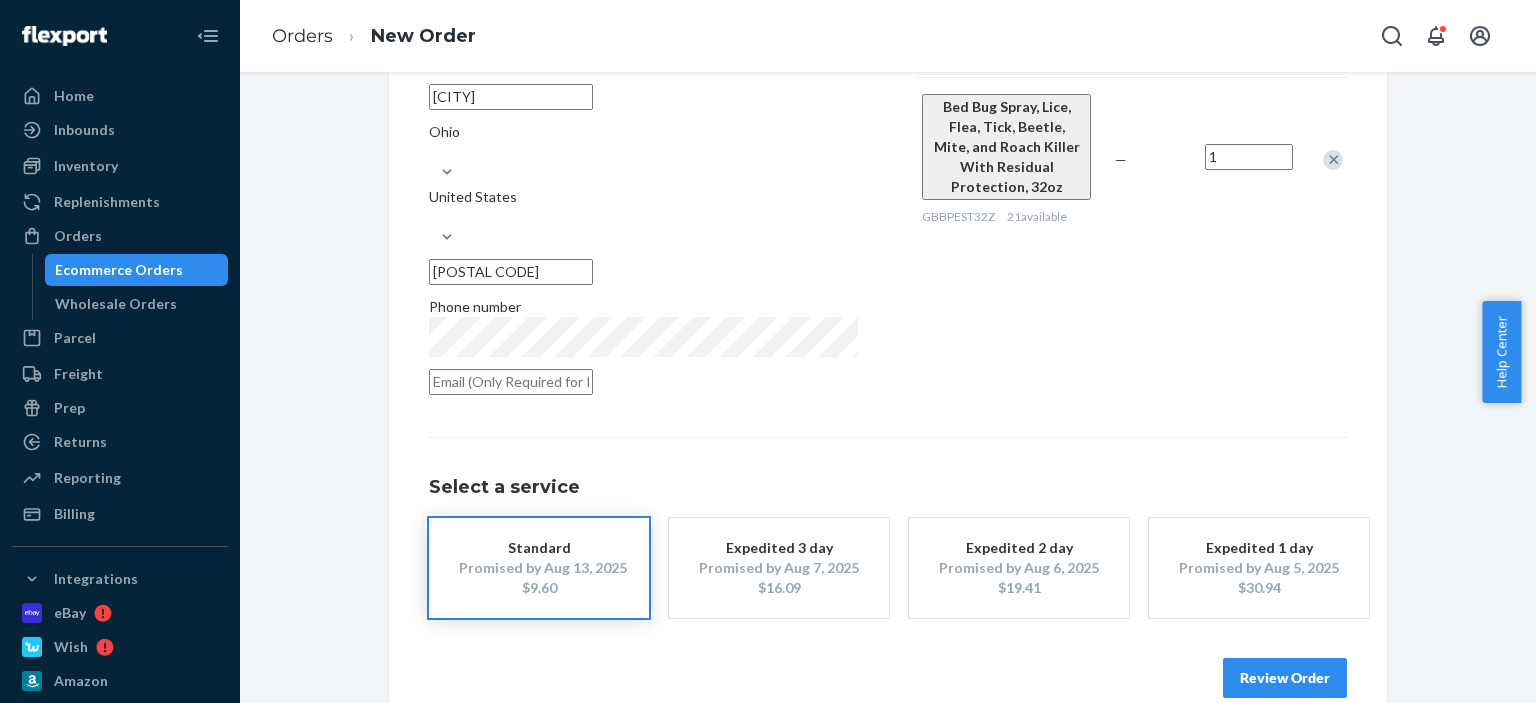 click on "Review Order" at bounding box center [1285, 678] 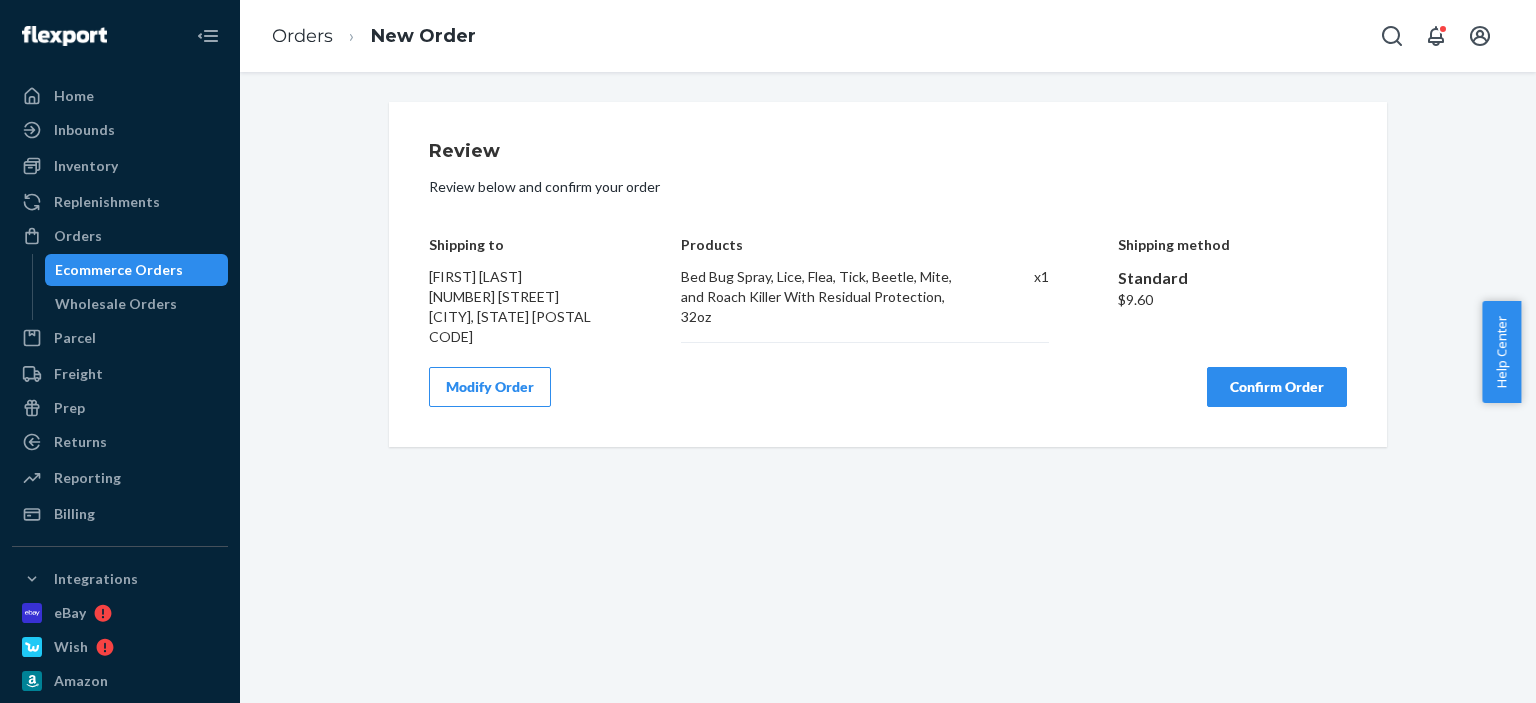 scroll, scrollTop: 0, scrollLeft: 0, axis: both 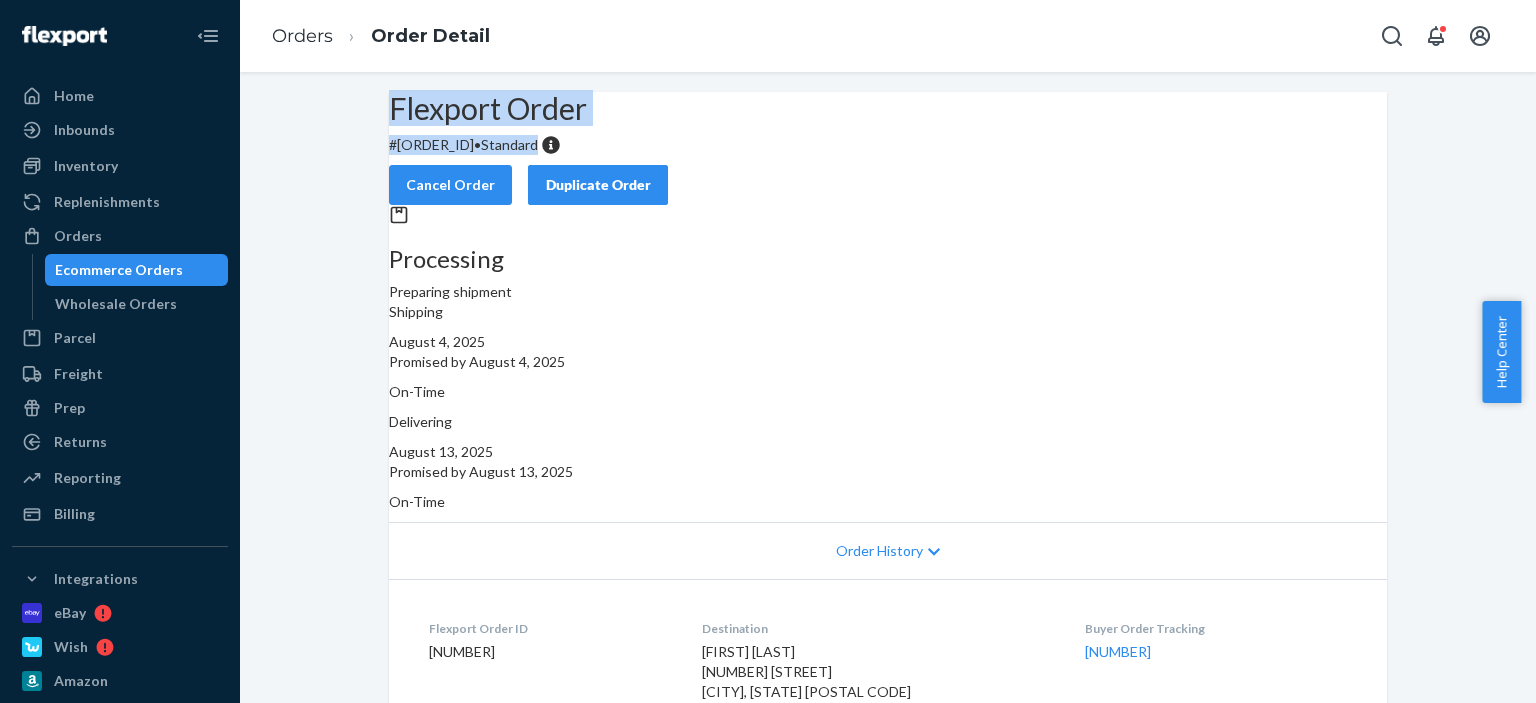 drag, startPoint x: 638, startPoint y: 199, endPoint x: 380, endPoint y: 145, distance: 263.5906 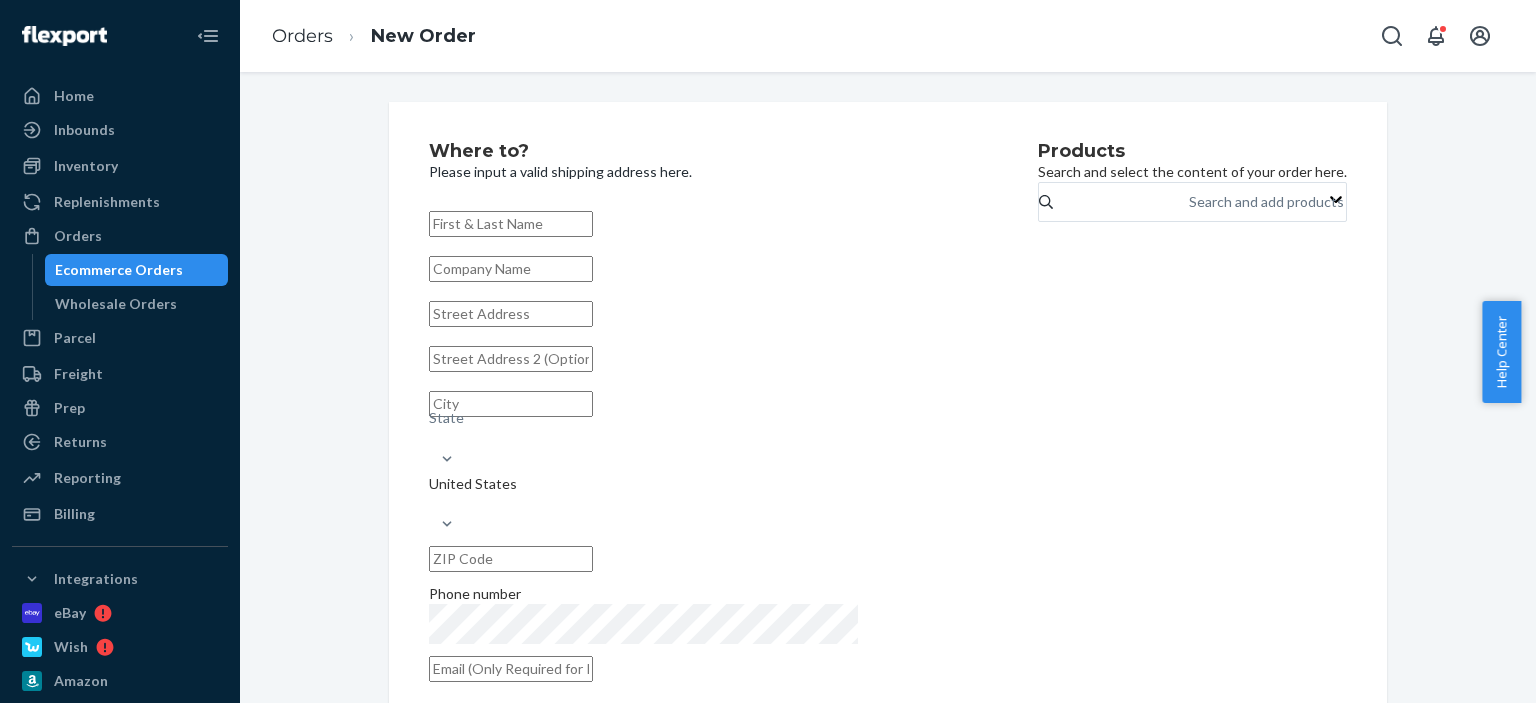 click on "Orders New Order" at bounding box center (374, 36) 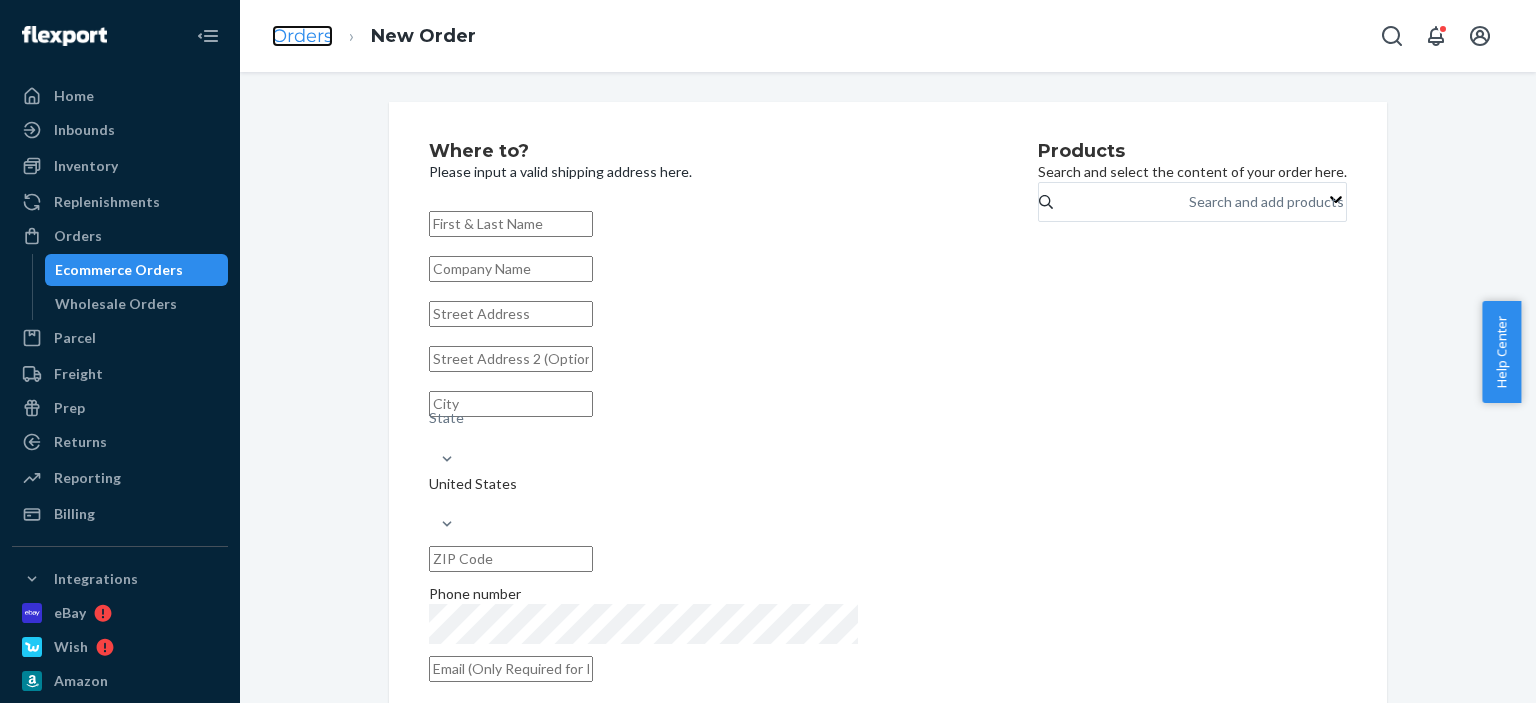 click on "Orders" at bounding box center [302, 36] 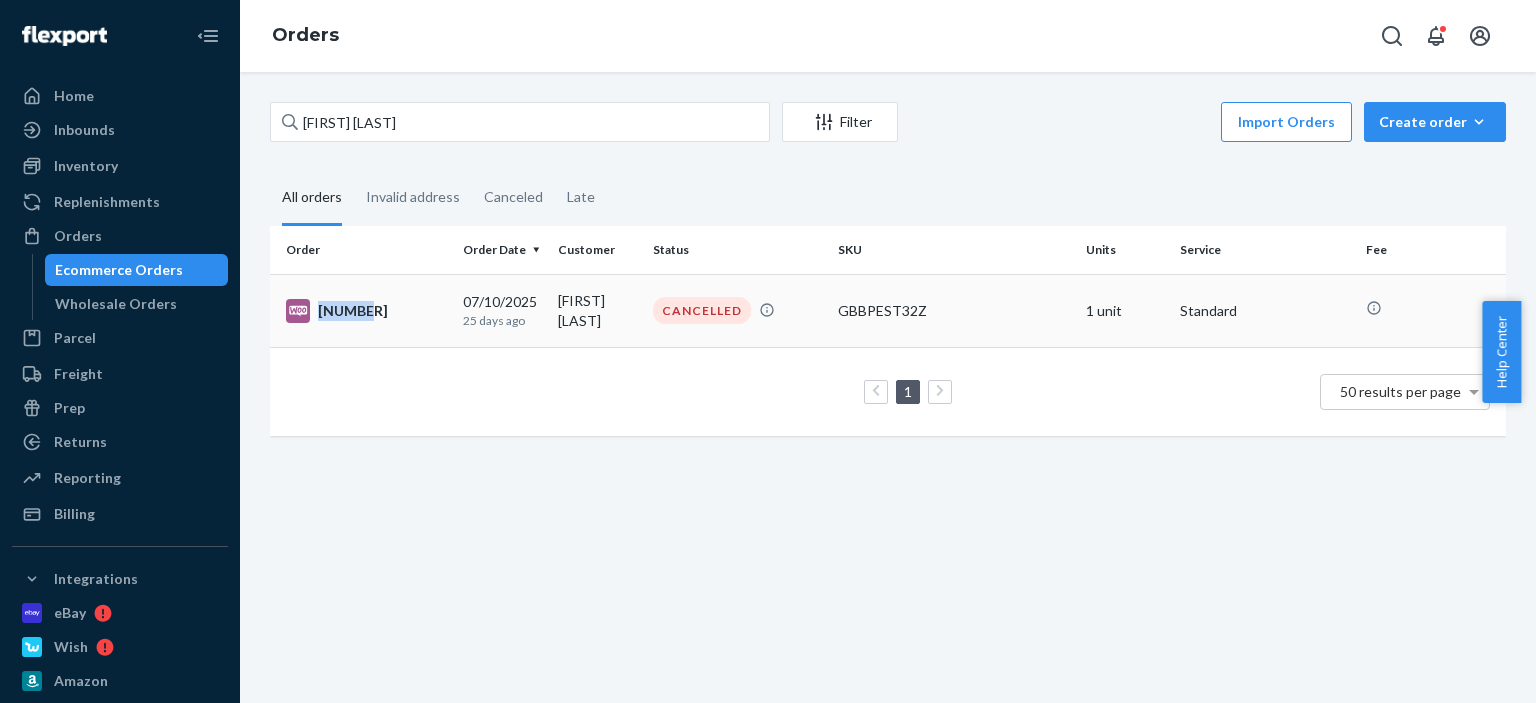 drag, startPoint x: 376, startPoint y: 303, endPoint x: 363, endPoint y: 311, distance: 15.264338 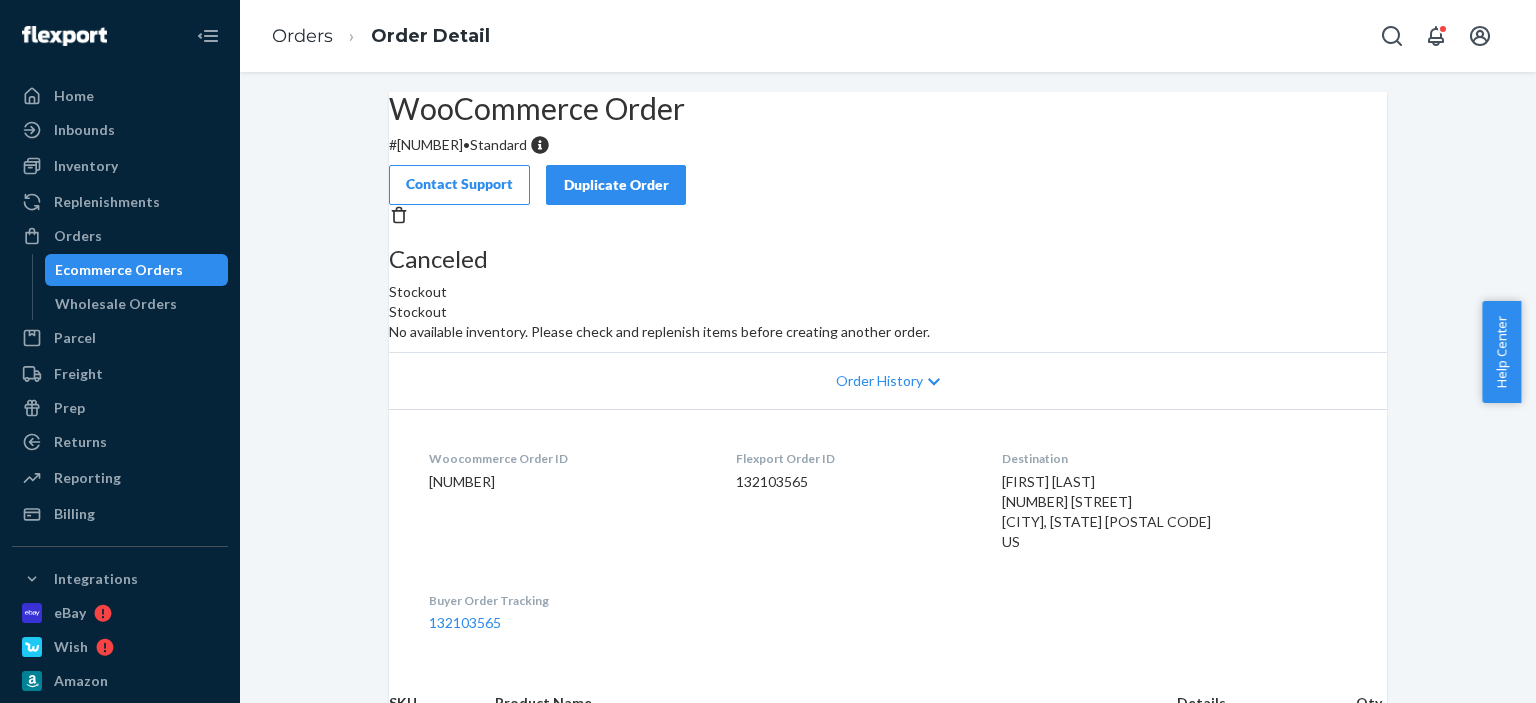 click on "# [NUMBER] • Standard" at bounding box center (888, 145) 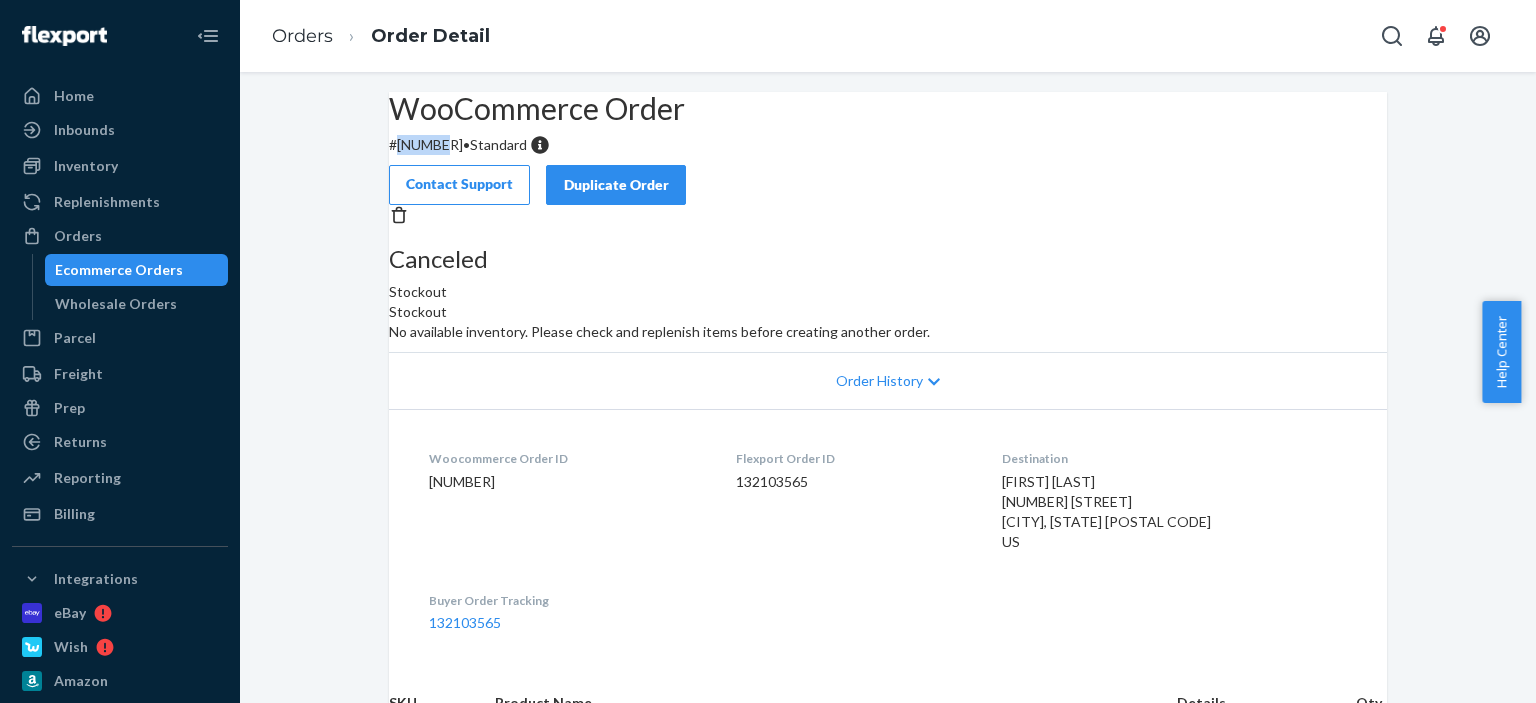 click on "# [NUMBER] • Standard" at bounding box center [888, 145] 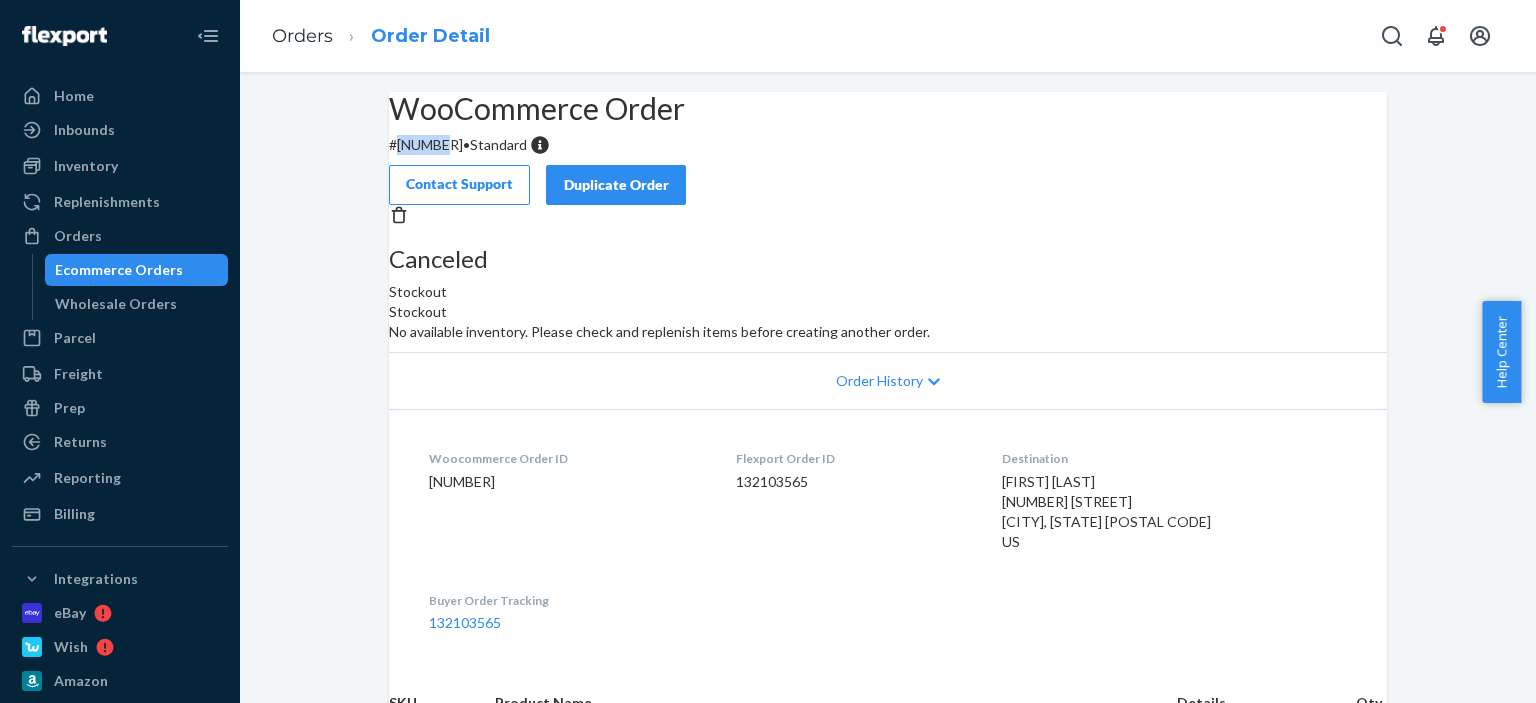 copy on "[NUMBER]" 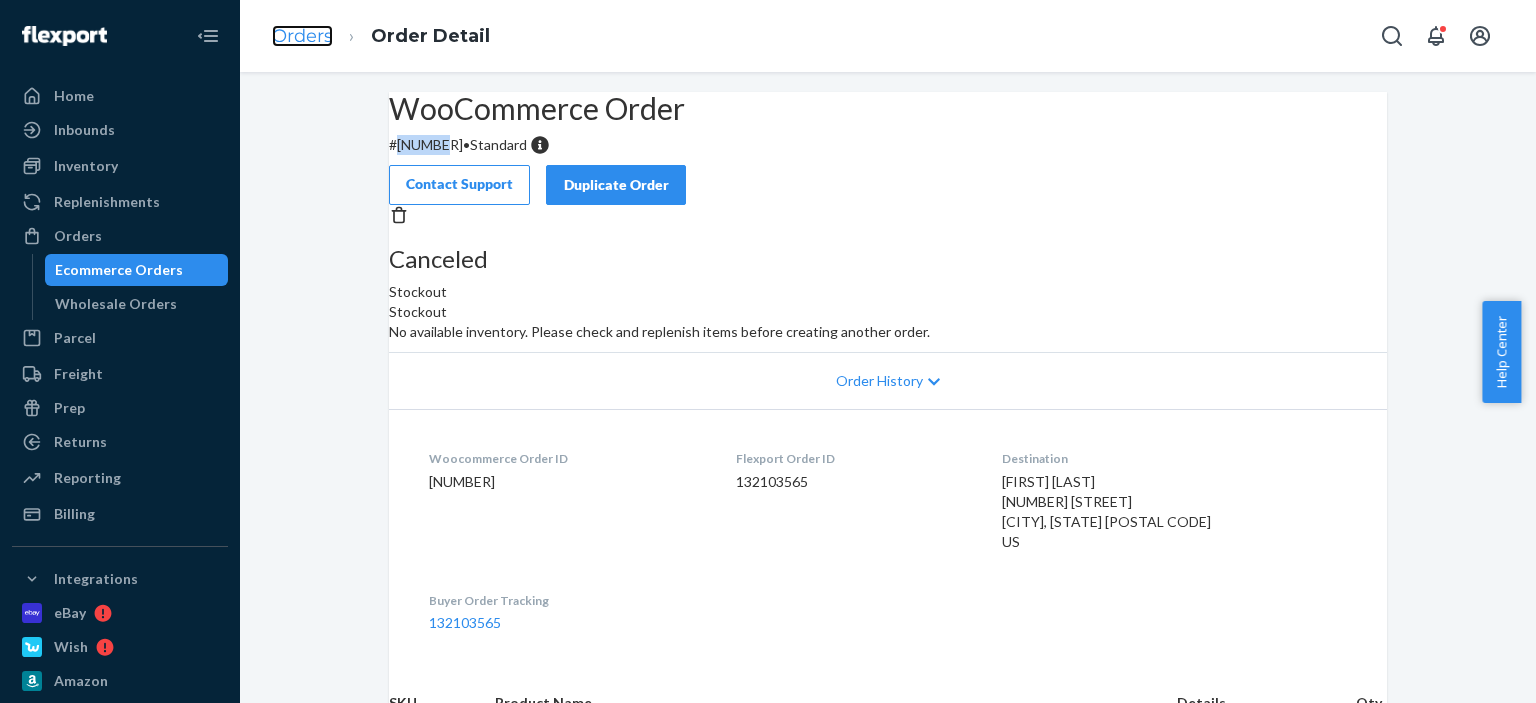 click on "Orders" at bounding box center (302, 36) 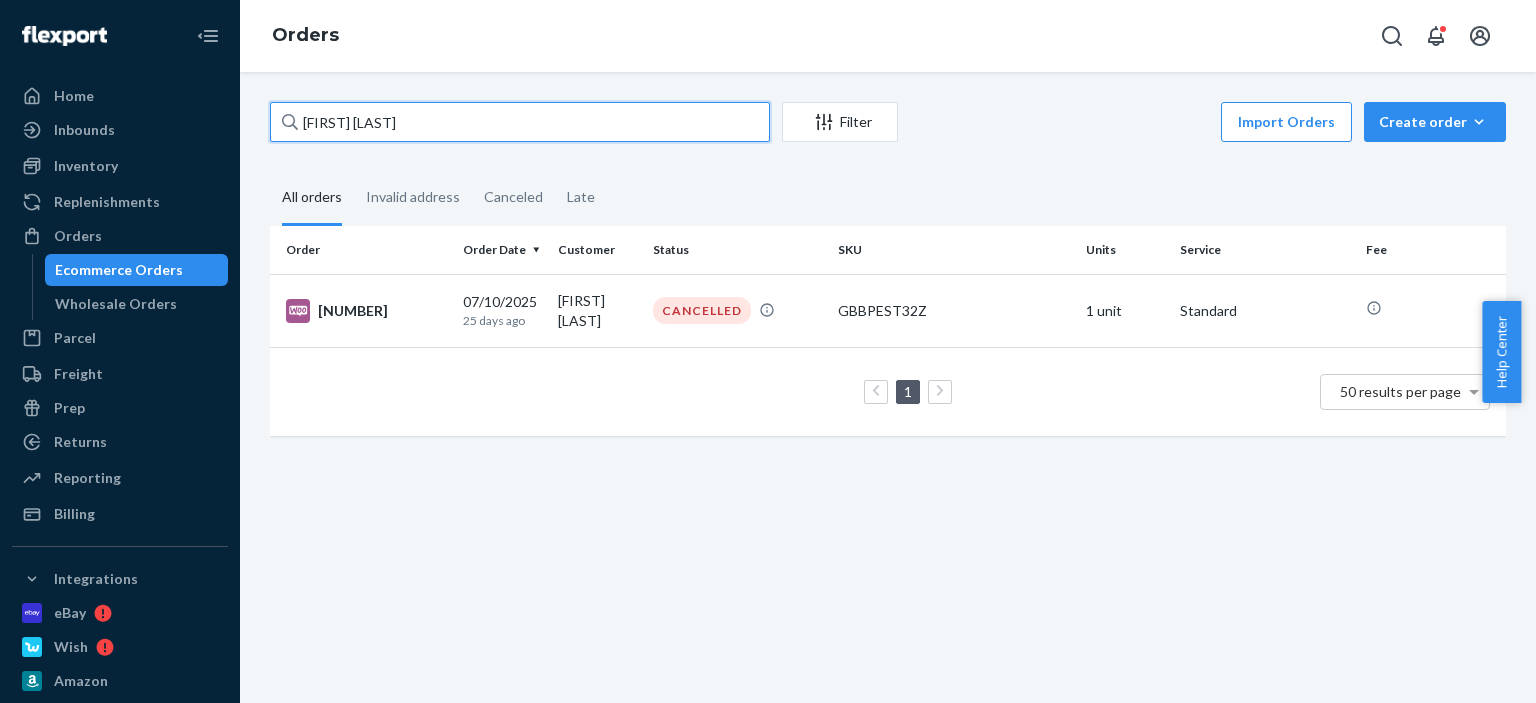 drag, startPoint x: 382, startPoint y: 128, endPoint x: 253, endPoint y: 128, distance: 129 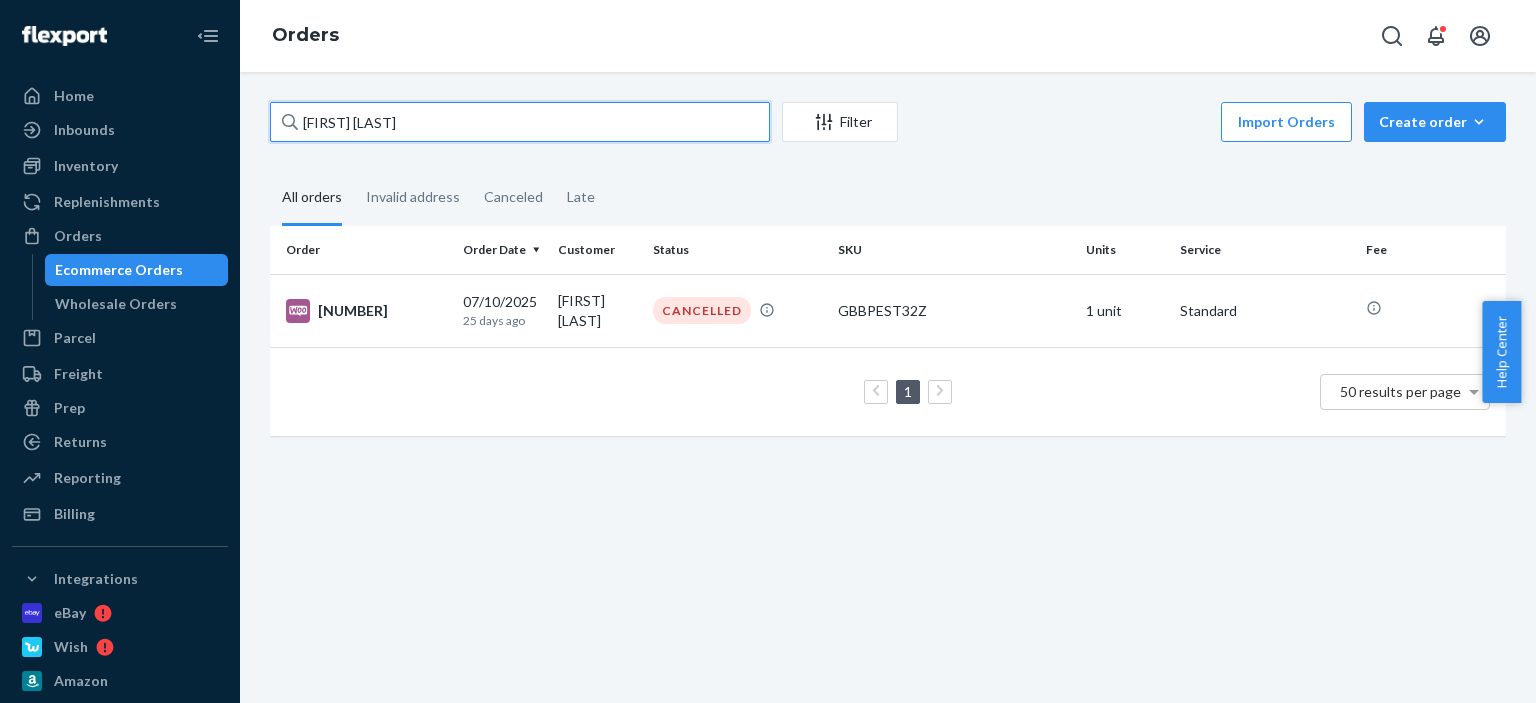 click on "[FIRST] [LAST] Filter Import Orders Create order Ecommerce order Removal order All orders Invalid address Canceled Late Order Order Date Customer Status SKU Units Service Fee [NUMBER] [DATE] [TIME_AGO] [FIRST] [LAST] CANCELLED [POSTAL CODE] 1 unit Standard 1 50 results per page" at bounding box center [888, 387] 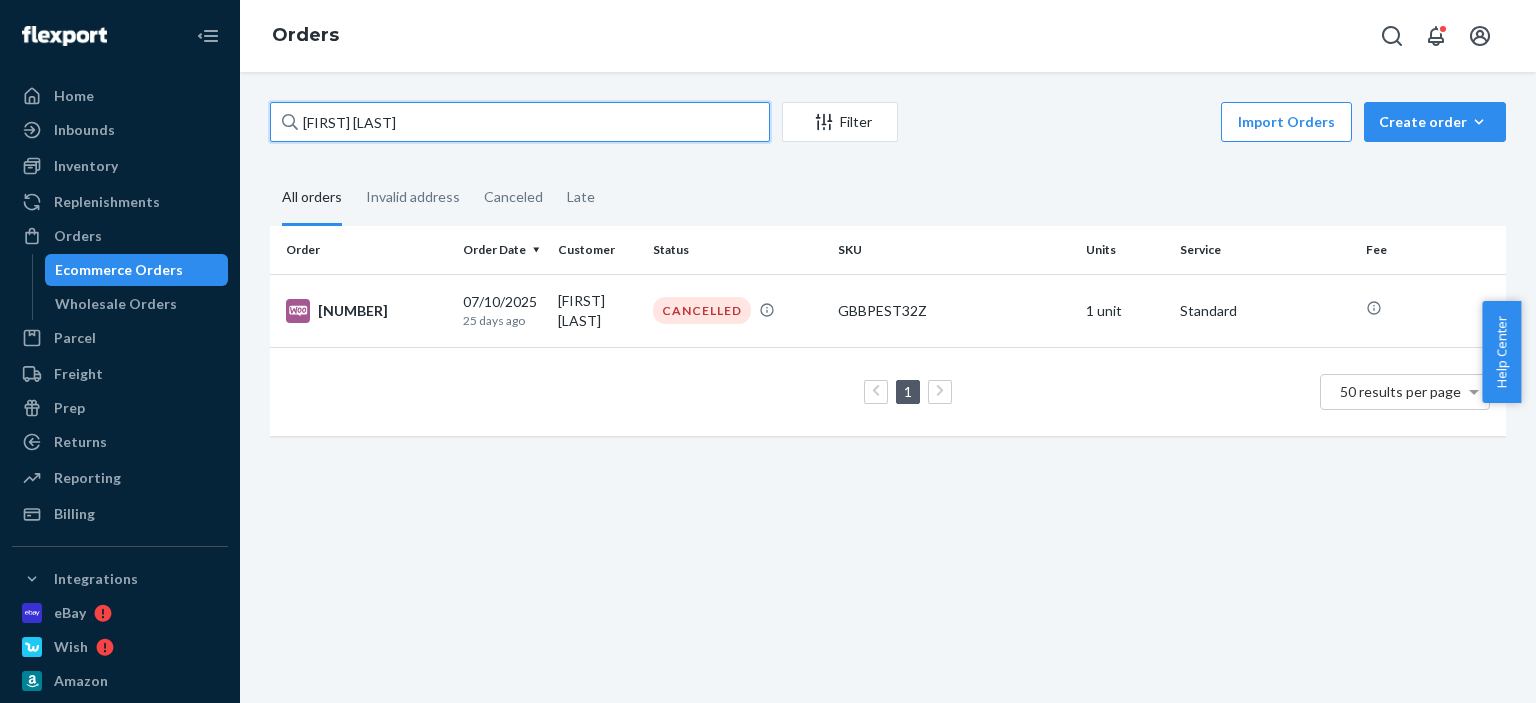 paste on "[FIRST] [LAST]" 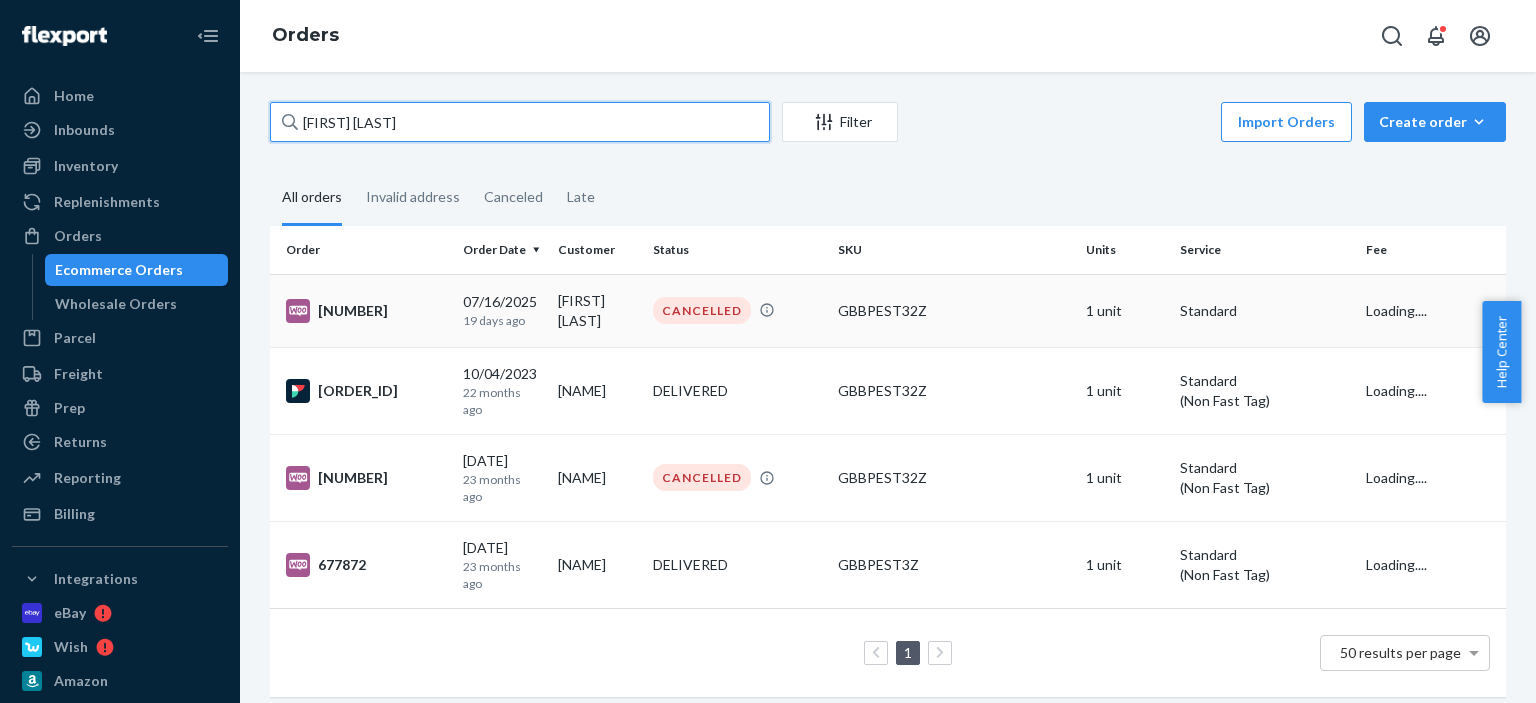 type on "[FIRST] [LAST]" 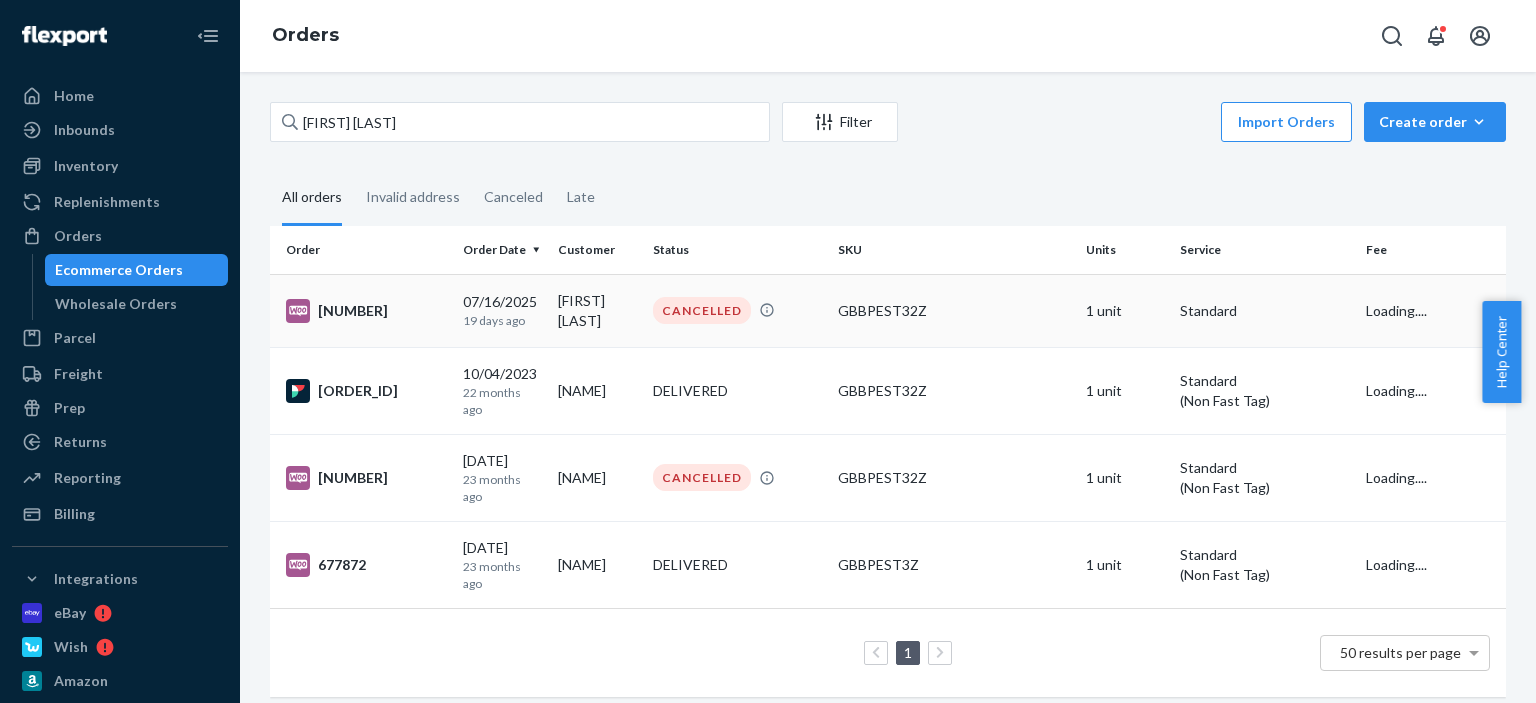 click on "[DATE] [TIME_AGO]" at bounding box center [502, 310] 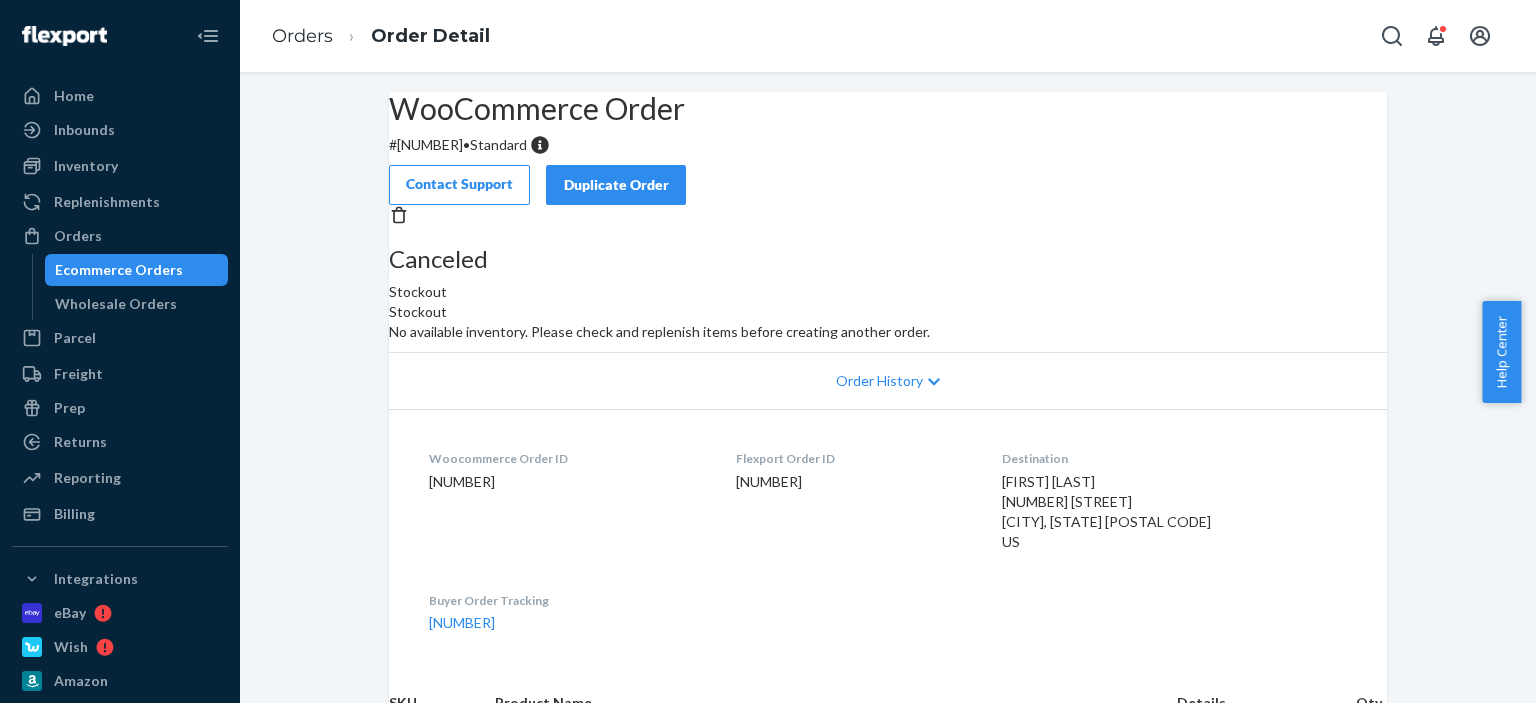 click on "Duplicate Order" at bounding box center (616, 185) 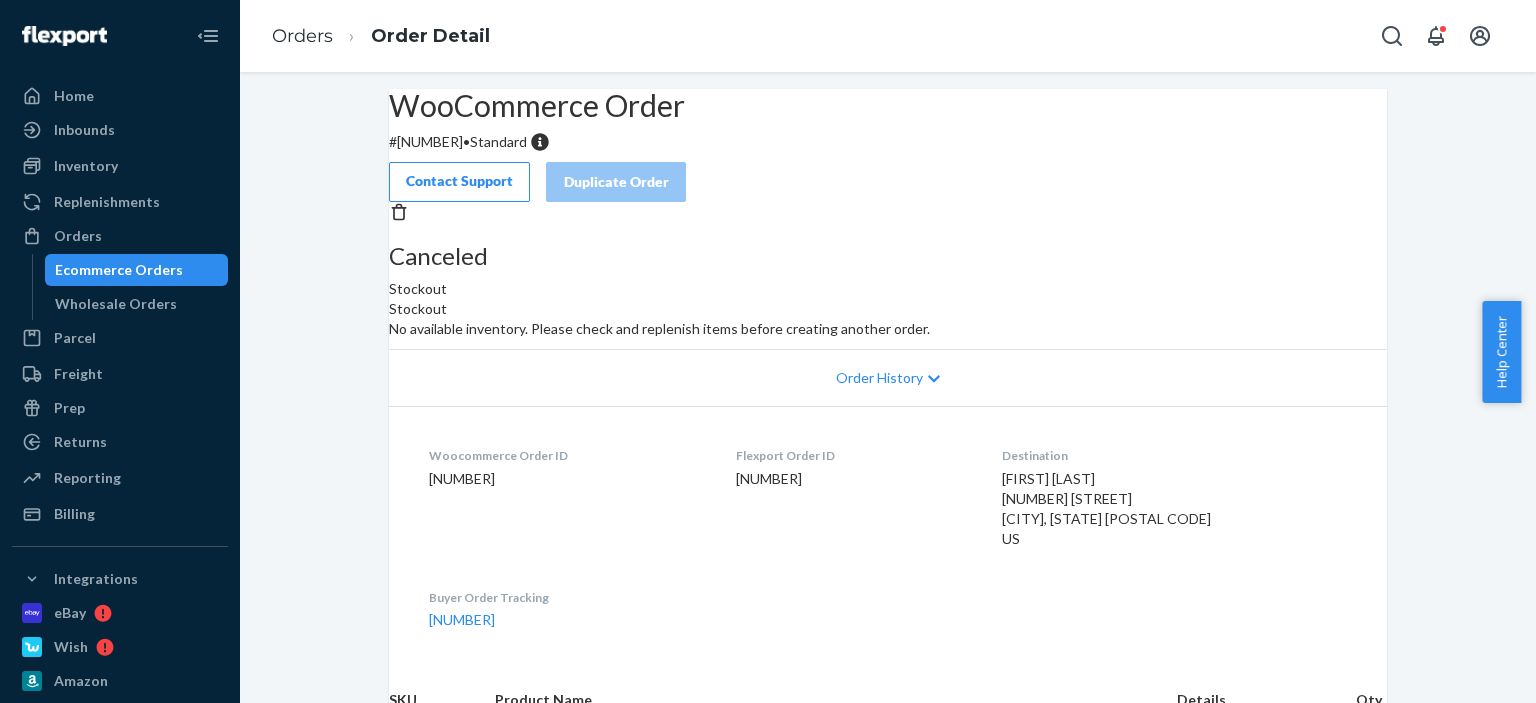 scroll, scrollTop: 0, scrollLeft: 0, axis: both 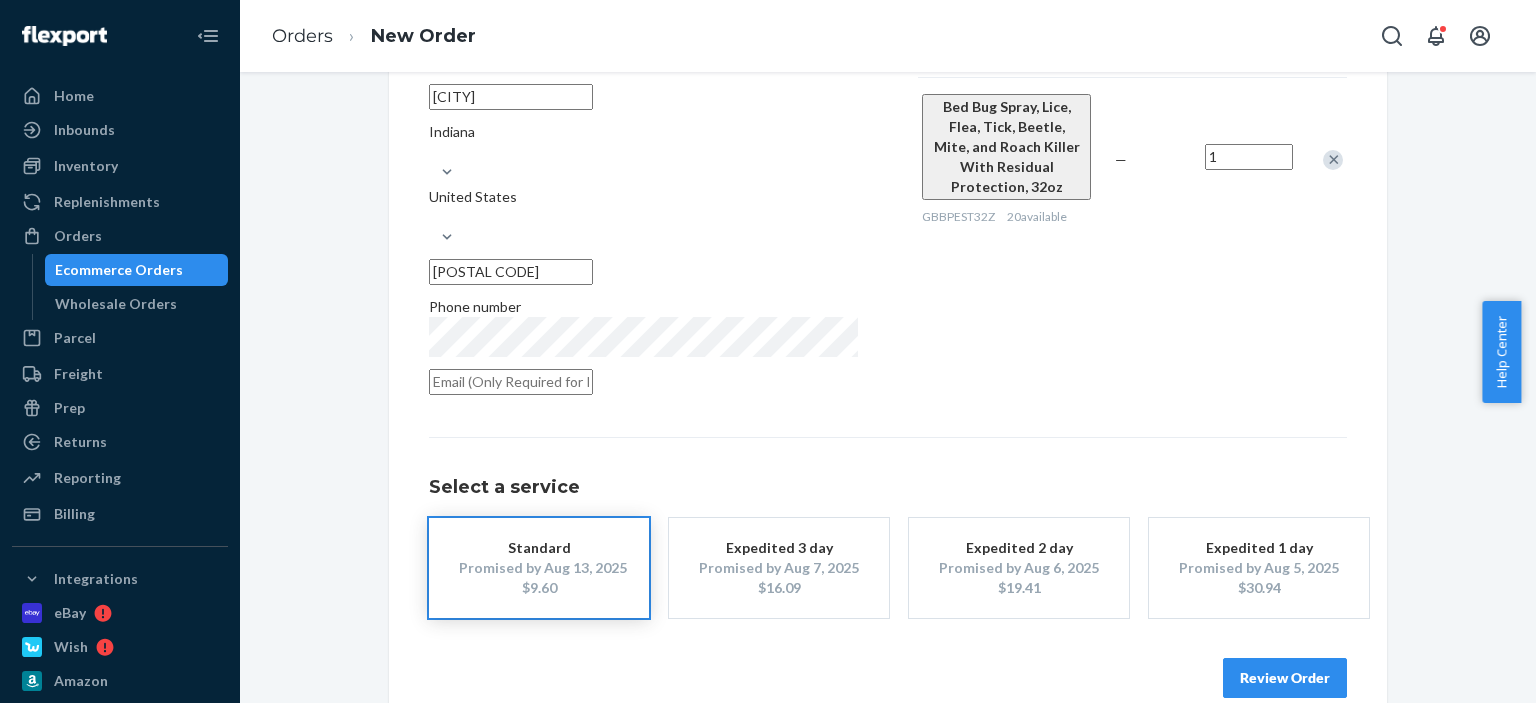 click on "Review Order" at bounding box center (1285, 678) 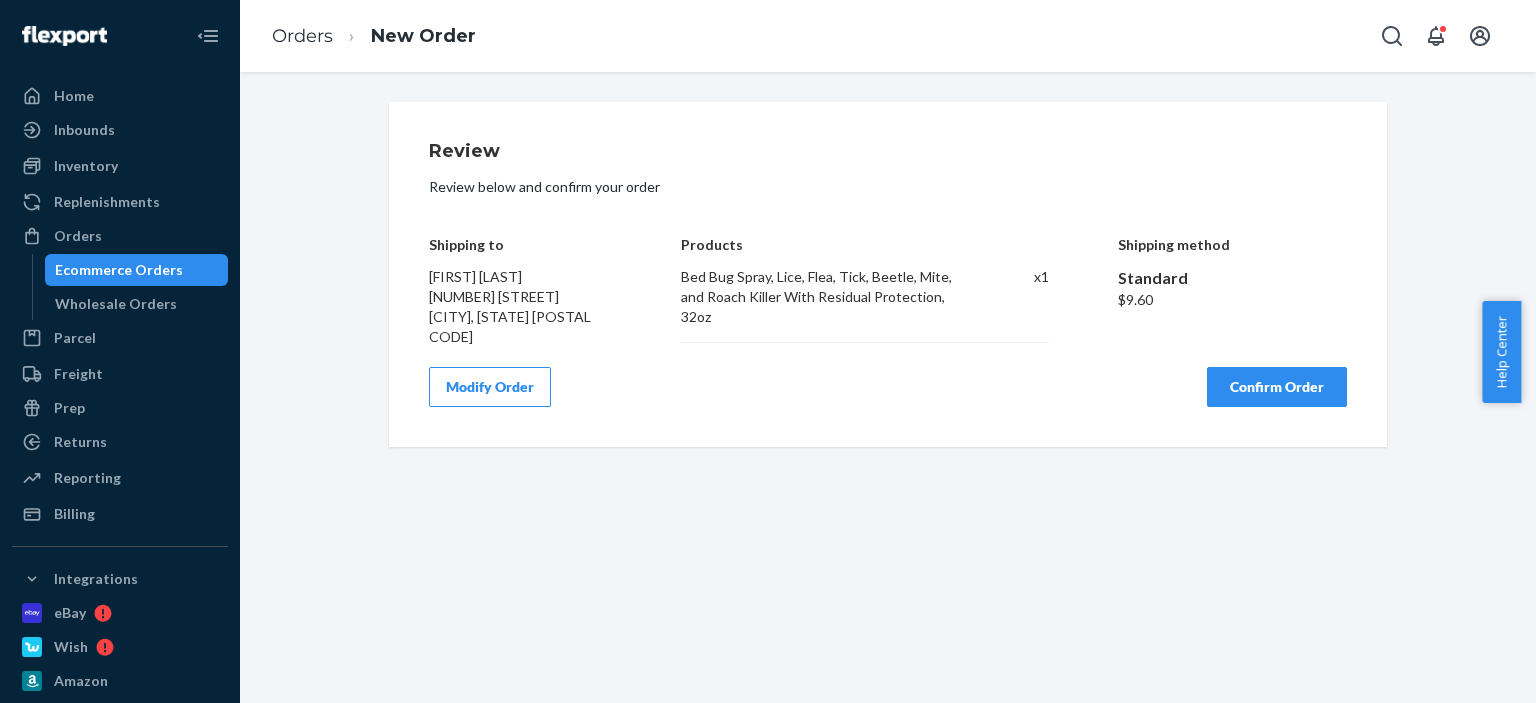 drag, startPoint x: 1310, startPoint y: 374, endPoint x: 1310, endPoint y: 359, distance: 15 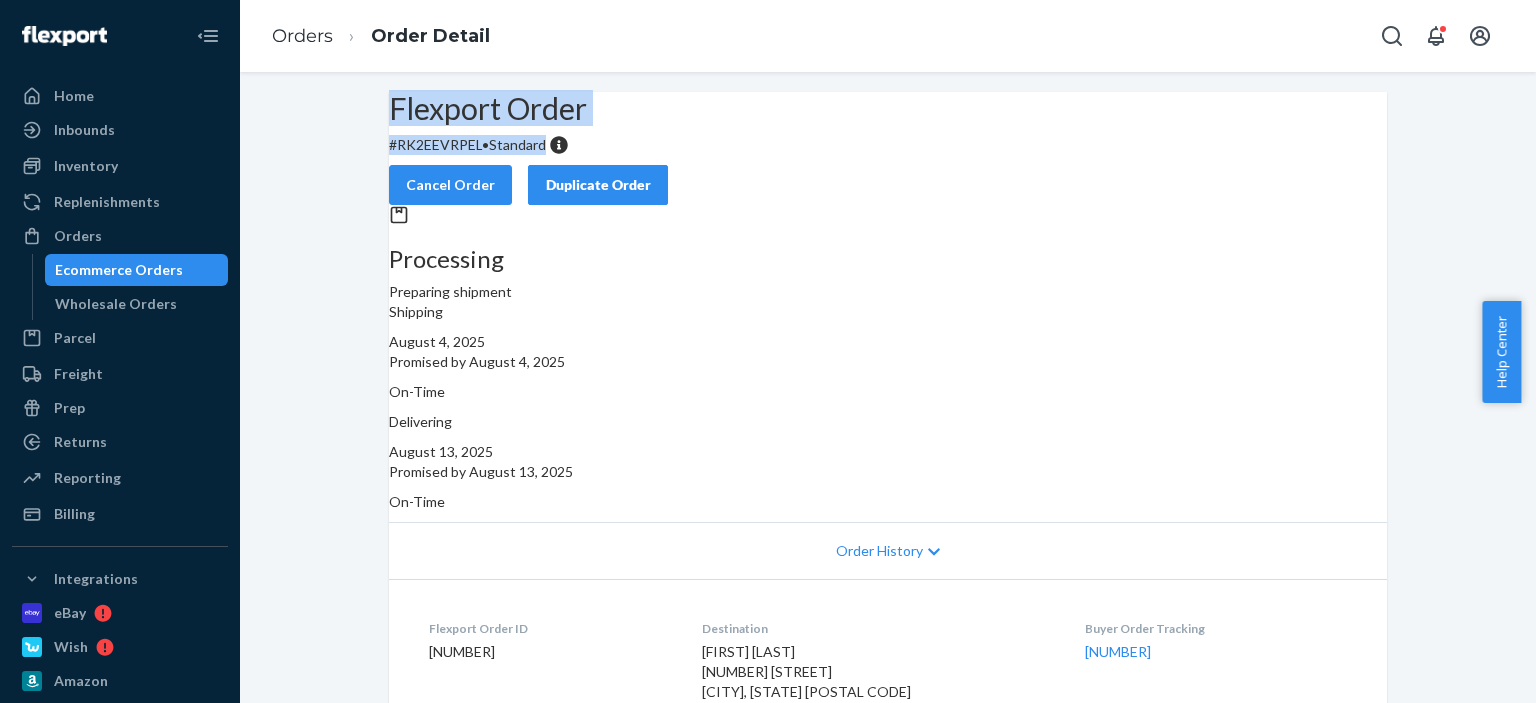 drag, startPoint x: 663, startPoint y: 215, endPoint x: 410, endPoint y: 163, distance: 258.2886 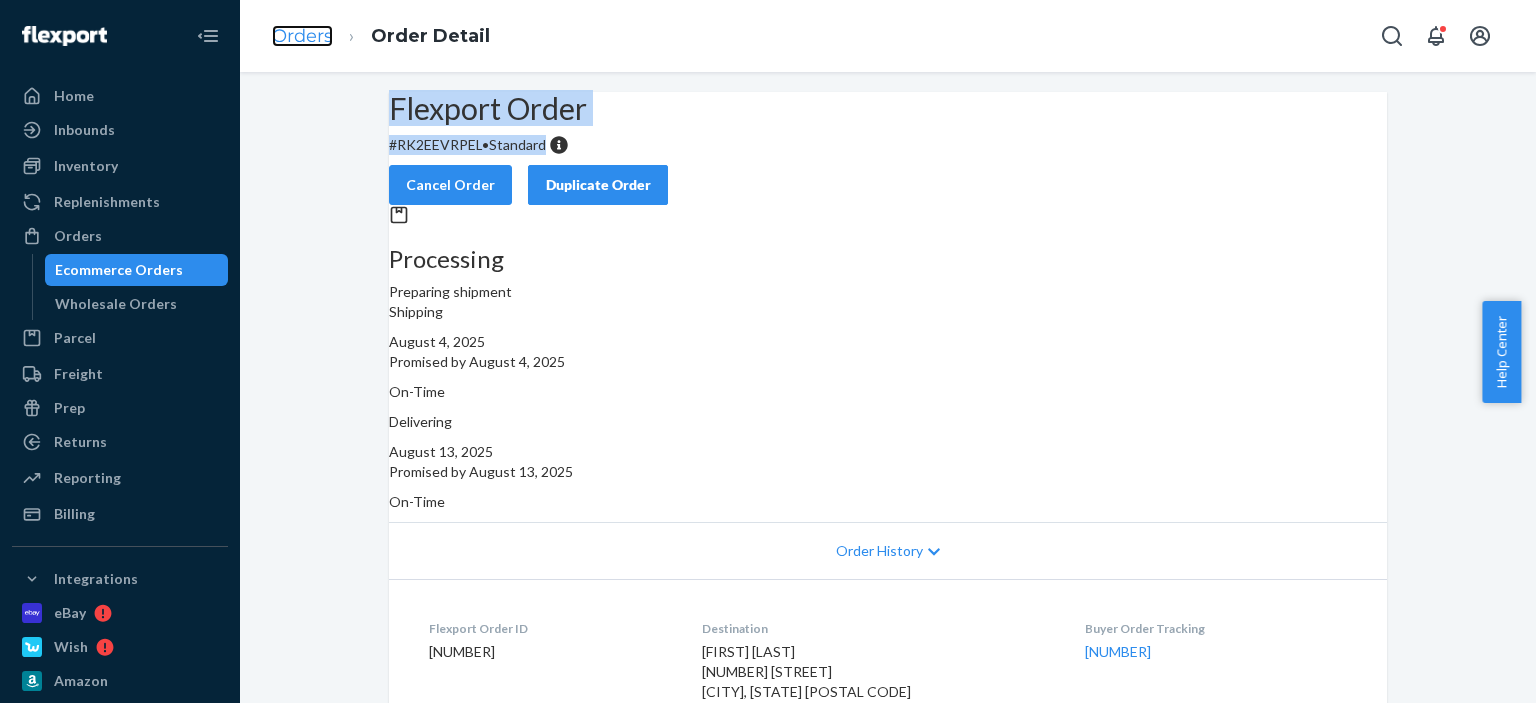 click on "Orders" at bounding box center [302, 36] 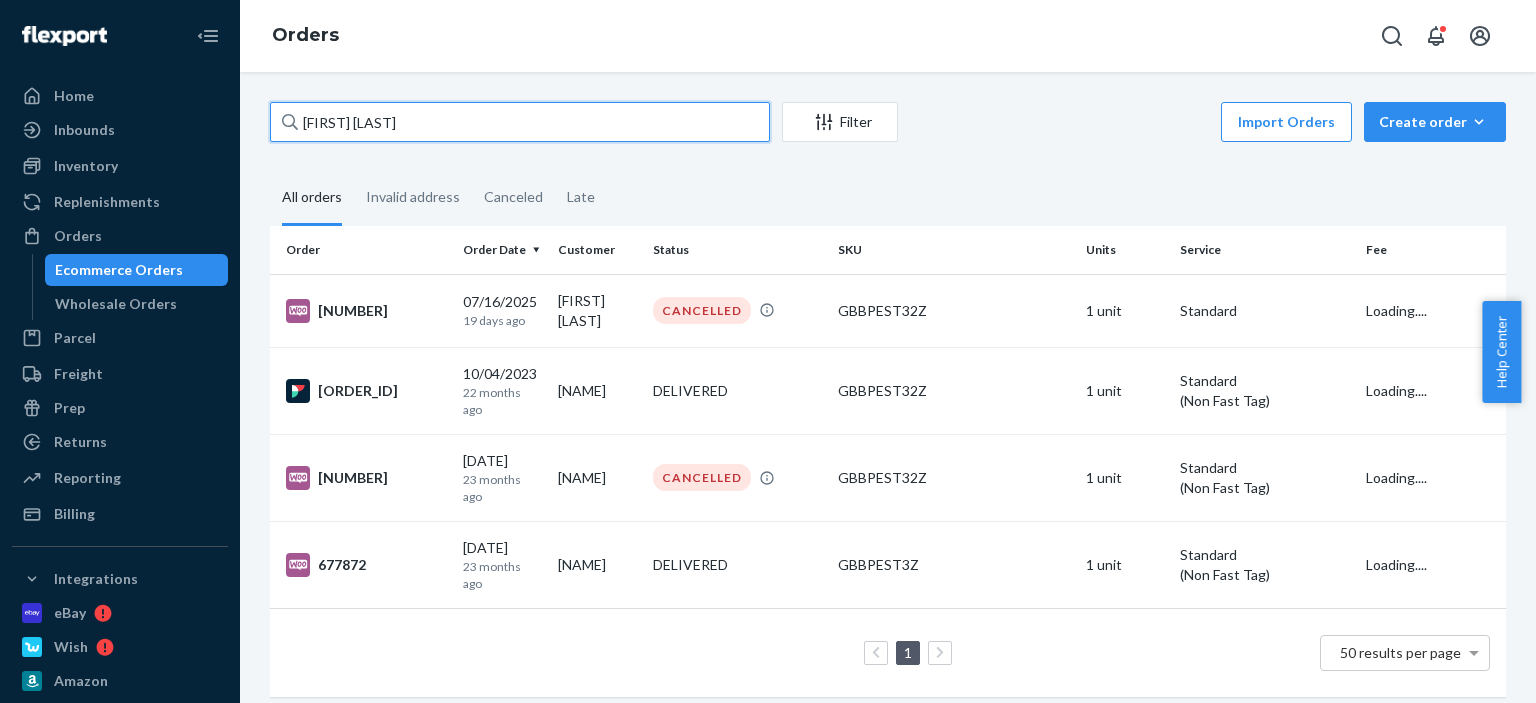 drag, startPoint x: 428, startPoint y: 115, endPoint x: 241, endPoint y: 115, distance: 187 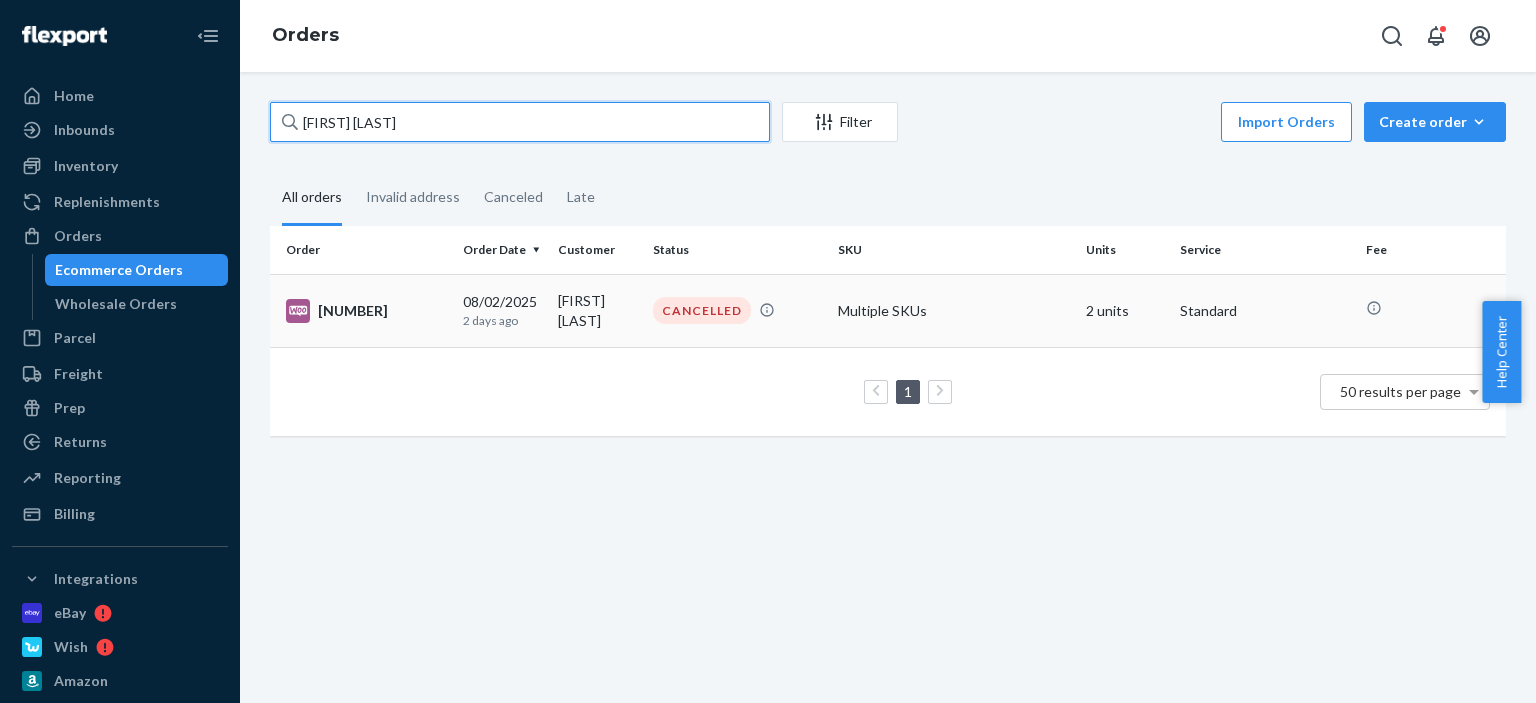 type on "[FIRST] [LAST]" 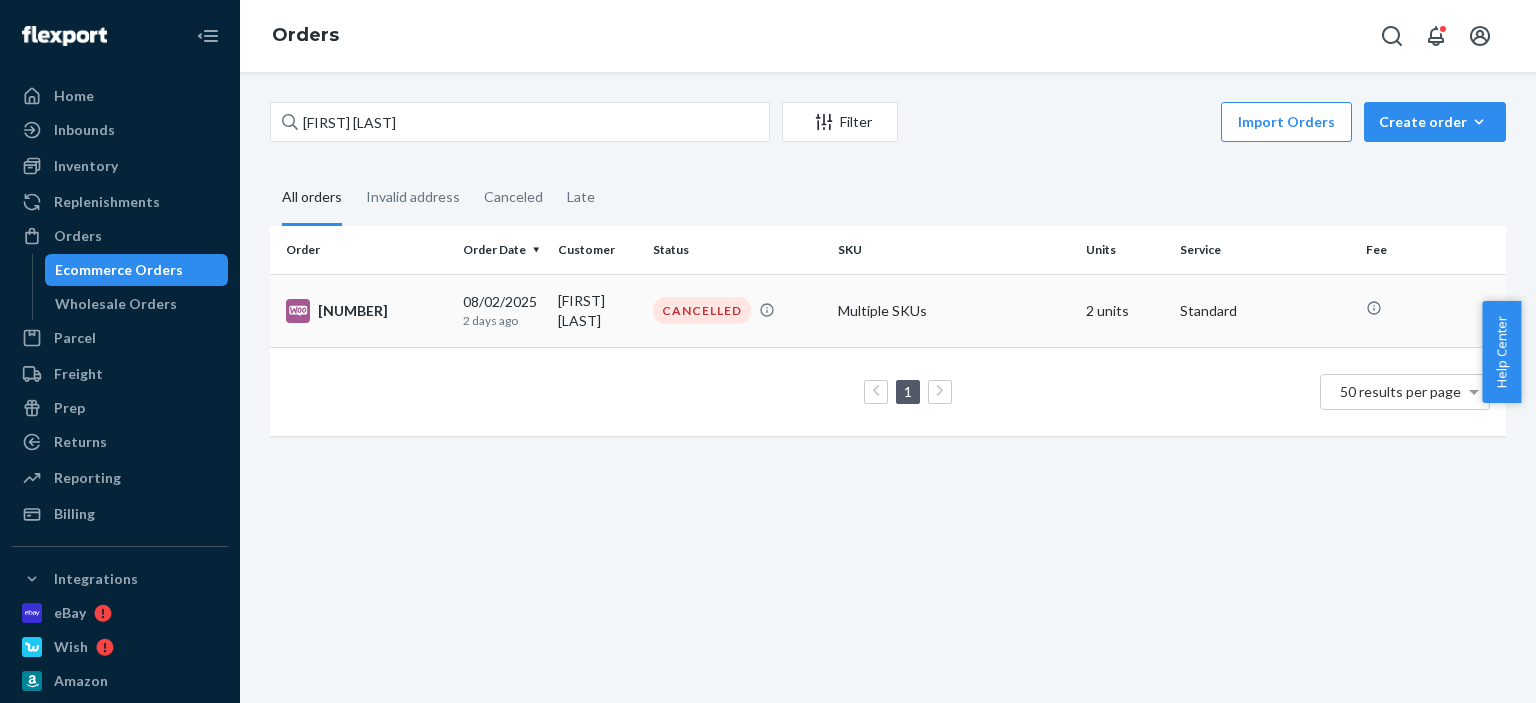 click on "[FIRST] [LAST]" at bounding box center (597, 310) 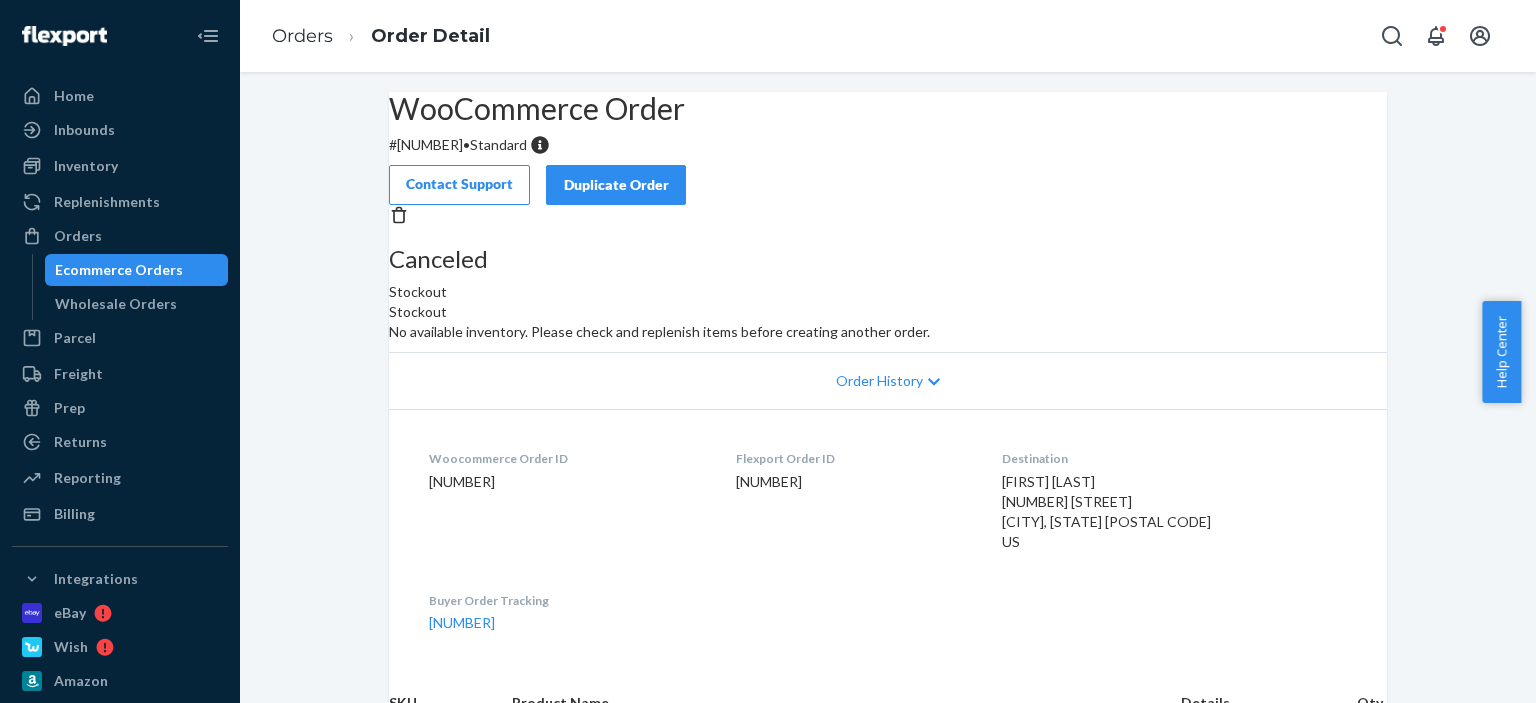 click on "Duplicate Order" at bounding box center [616, 185] 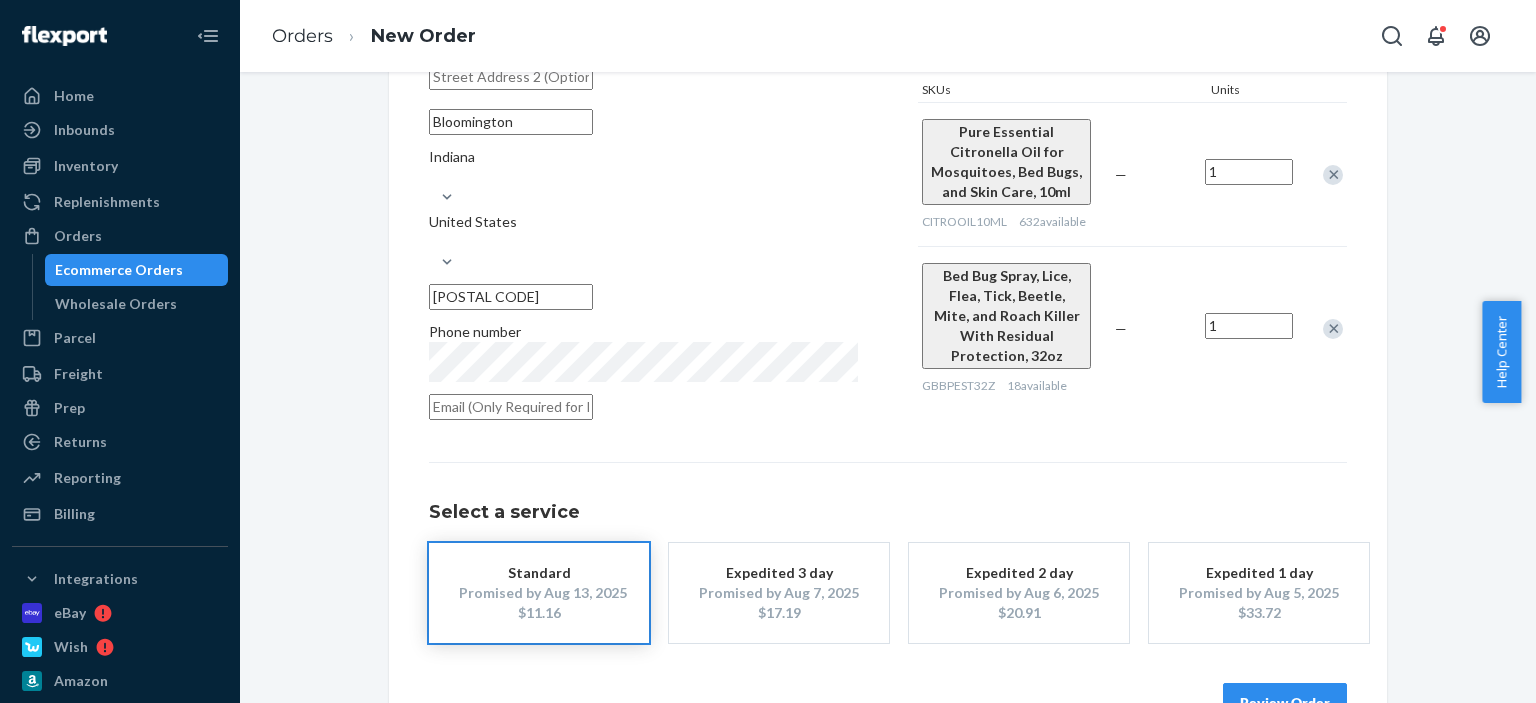 scroll, scrollTop: 300, scrollLeft: 0, axis: vertical 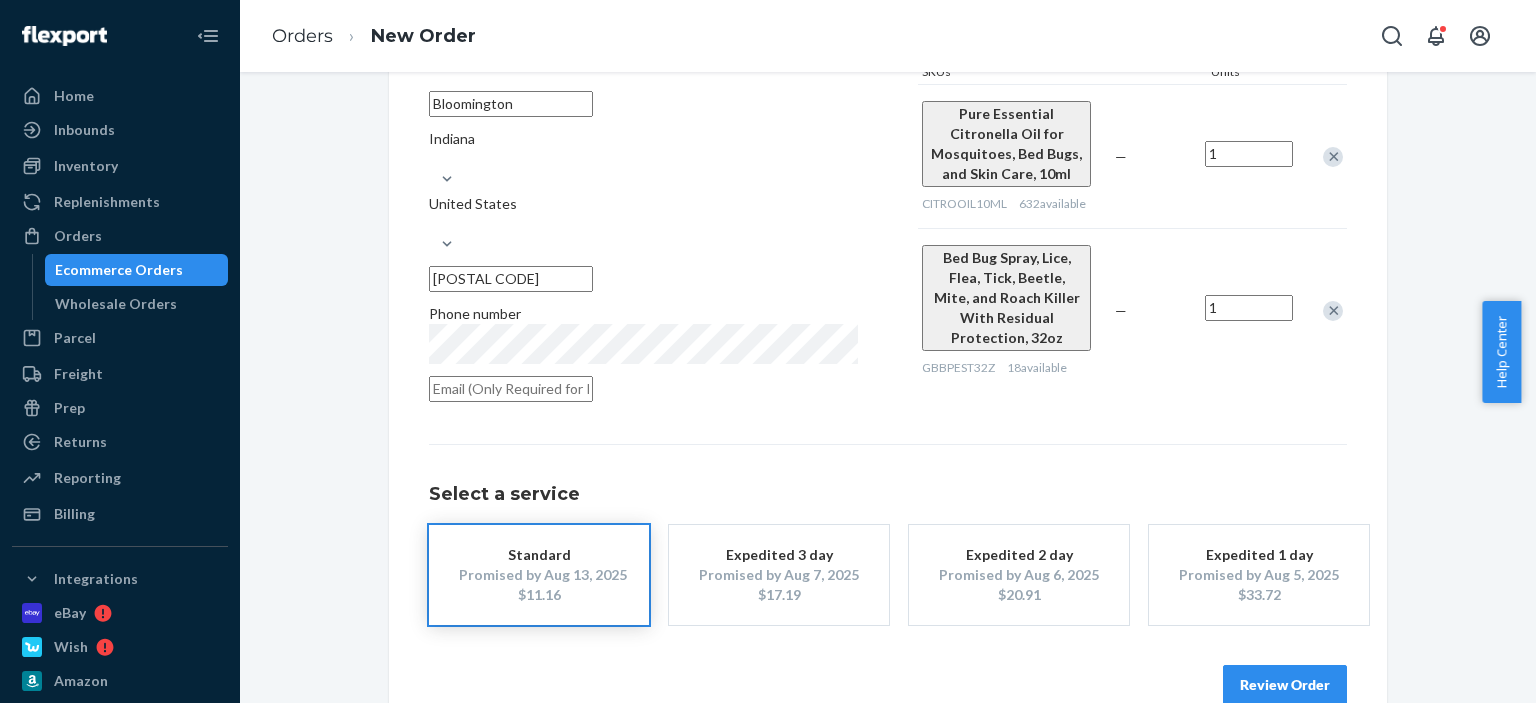 drag, startPoint x: 1266, startPoint y: 639, endPoint x: 1280, endPoint y: 635, distance: 14.56022 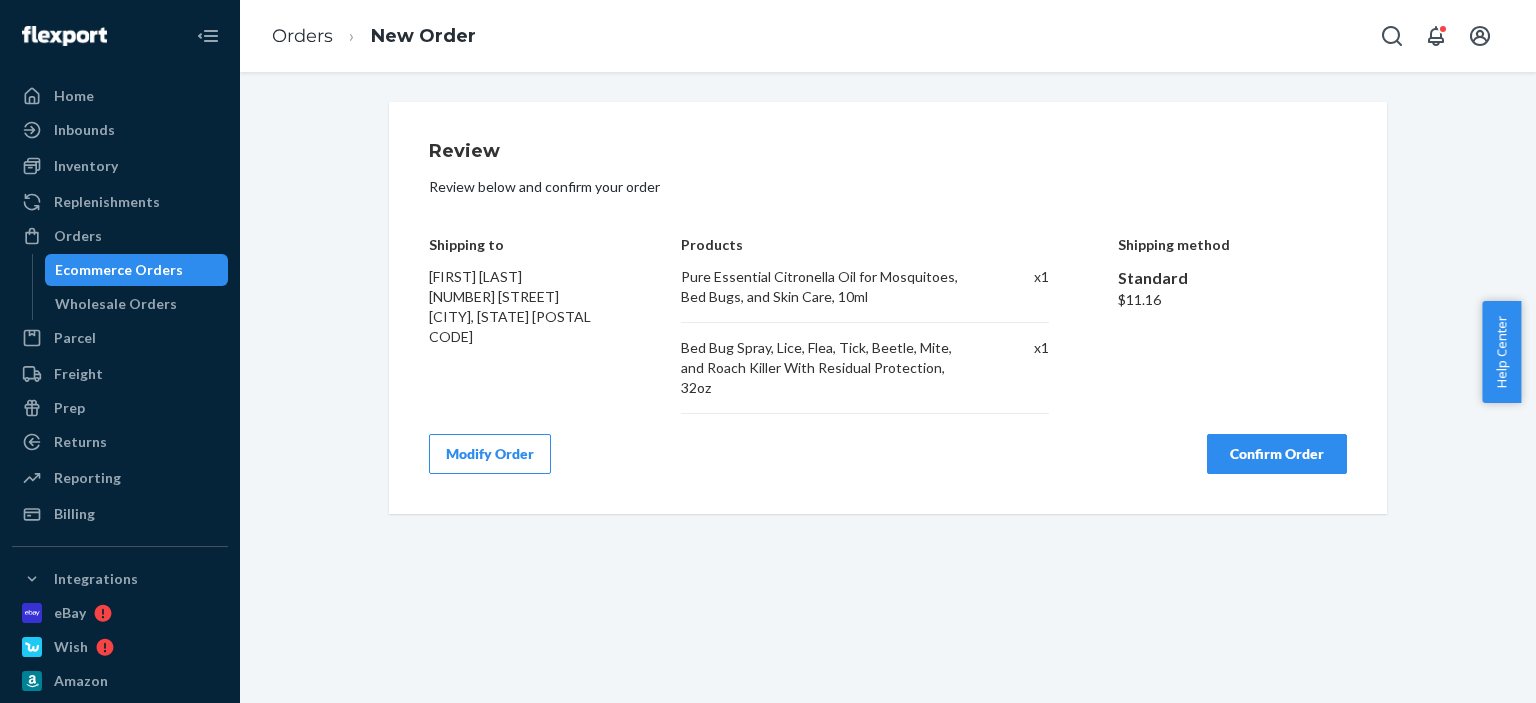 click on "Confirm Order" at bounding box center [1277, 454] 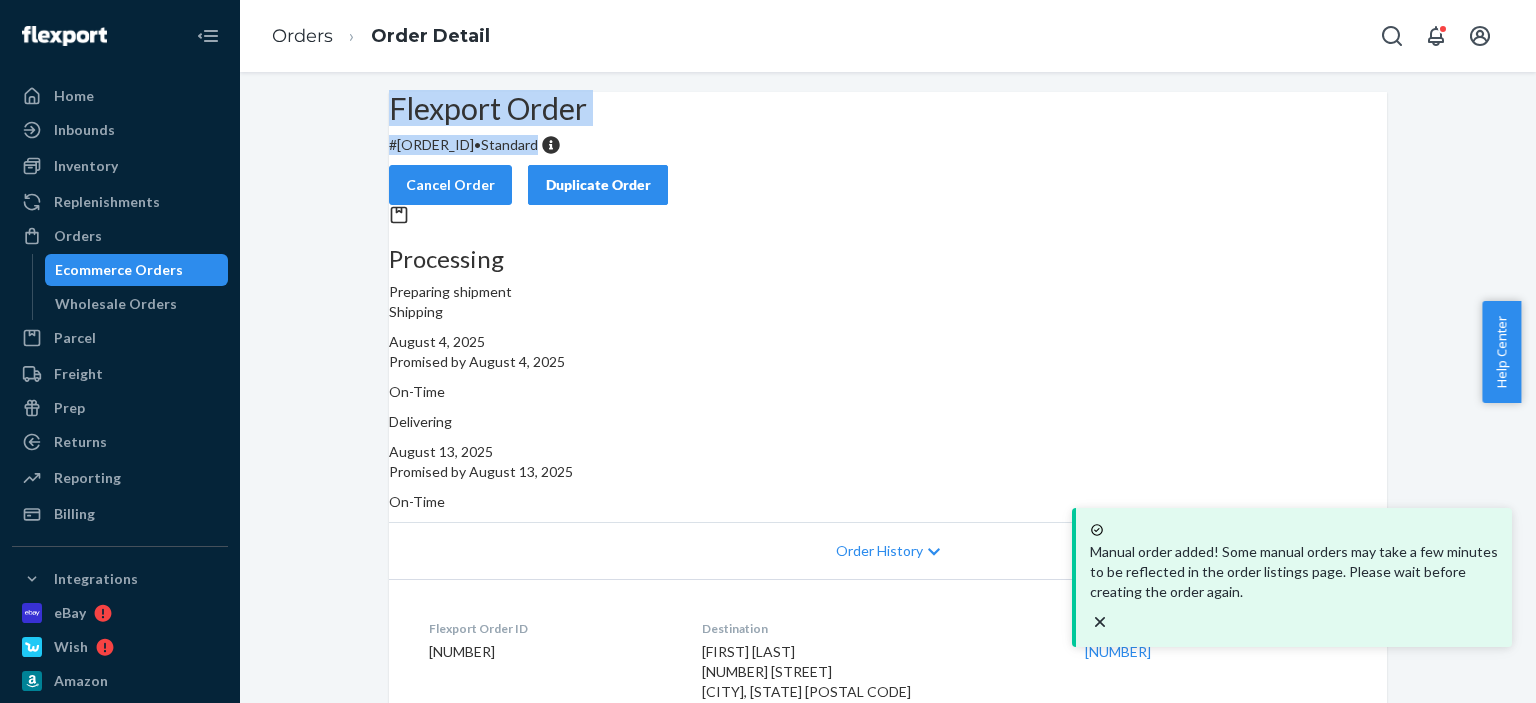 drag, startPoint x: 644, startPoint y: 211, endPoint x: 404, endPoint y: 166, distance: 244.18231 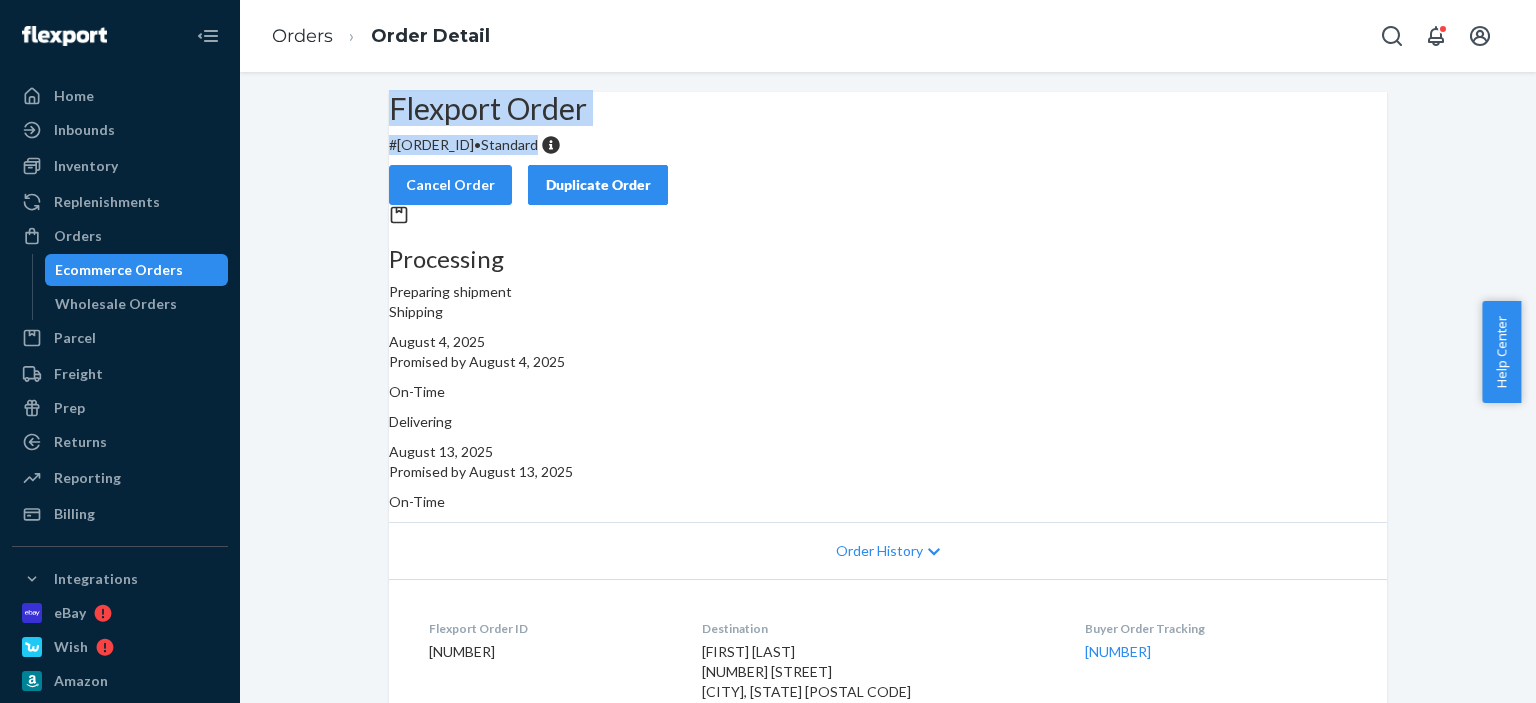 copy on "Flexport Order # [ORDER_ID] • Standard" 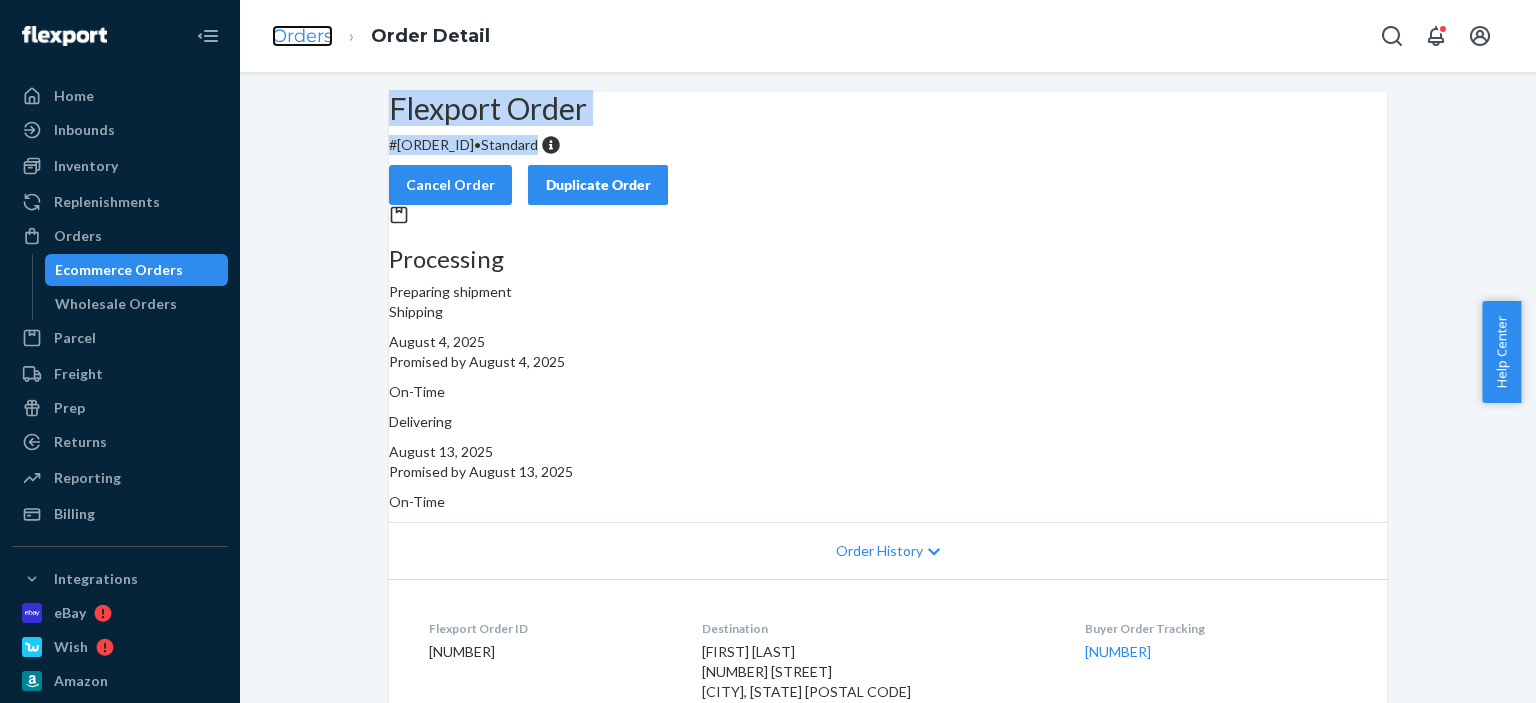 click on "Orders" at bounding box center (302, 36) 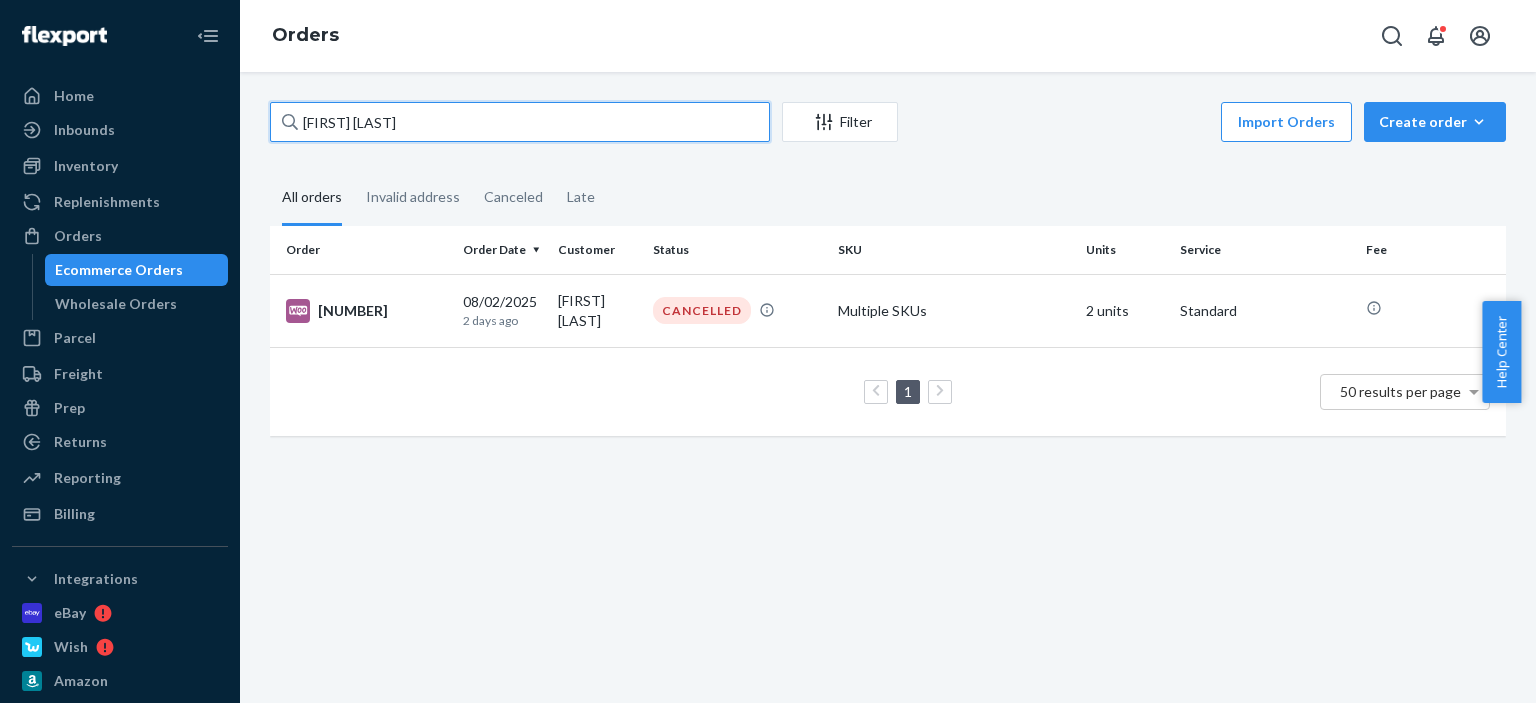 drag, startPoint x: 421, startPoint y: 111, endPoint x: 295, endPoint y: 136, distance: 128.45622 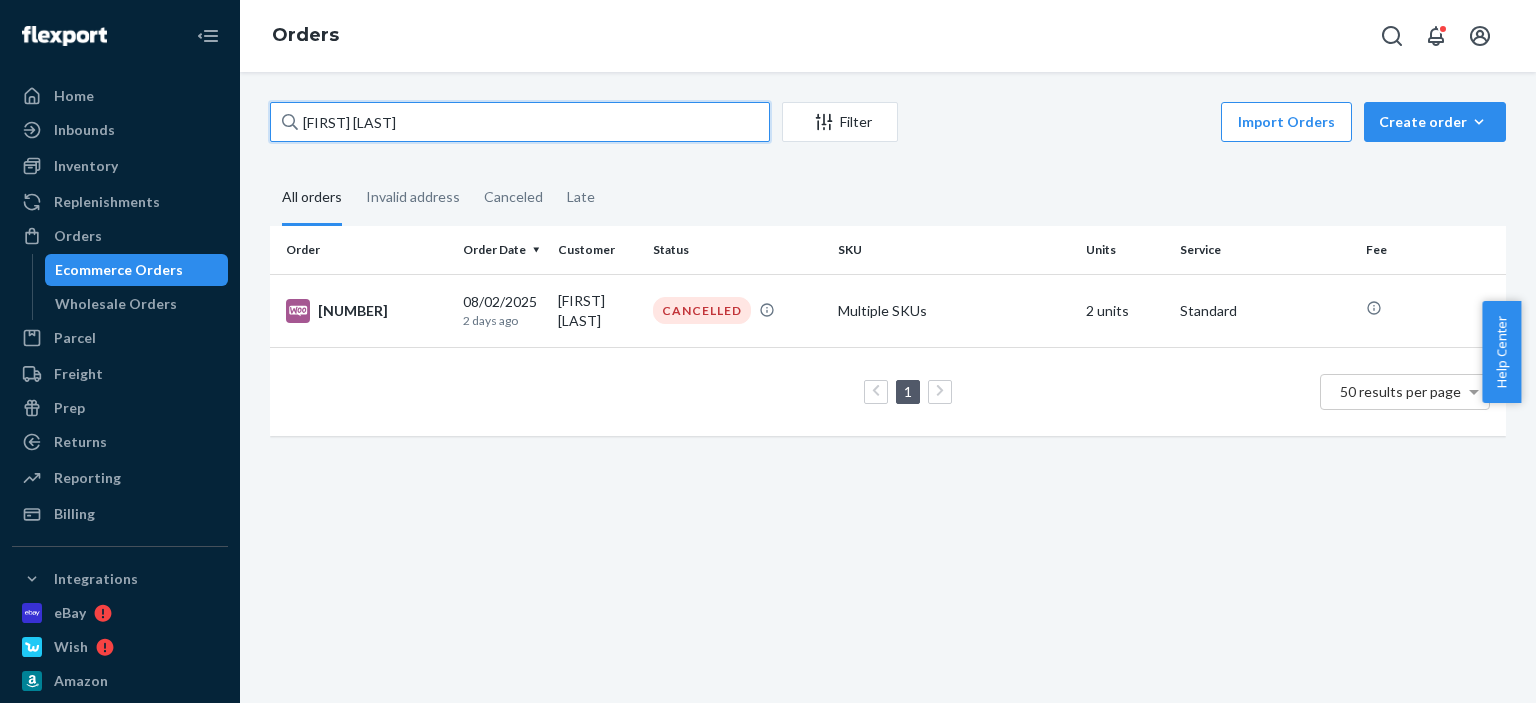 click on "Orders [FIRST] [LAST] Filter Import Orders Create order Ecommerce order Removal order All orders Invalid address Canceled Late Order Order Date Customer Status SKU Units Service Fee [NUMBER] [DATE] [TIME_AGO] [FIRST] [LAST] CANCELLED Multiple SKUs 2 units Standard 1 50 results per page" at bounding box center (768, 351) 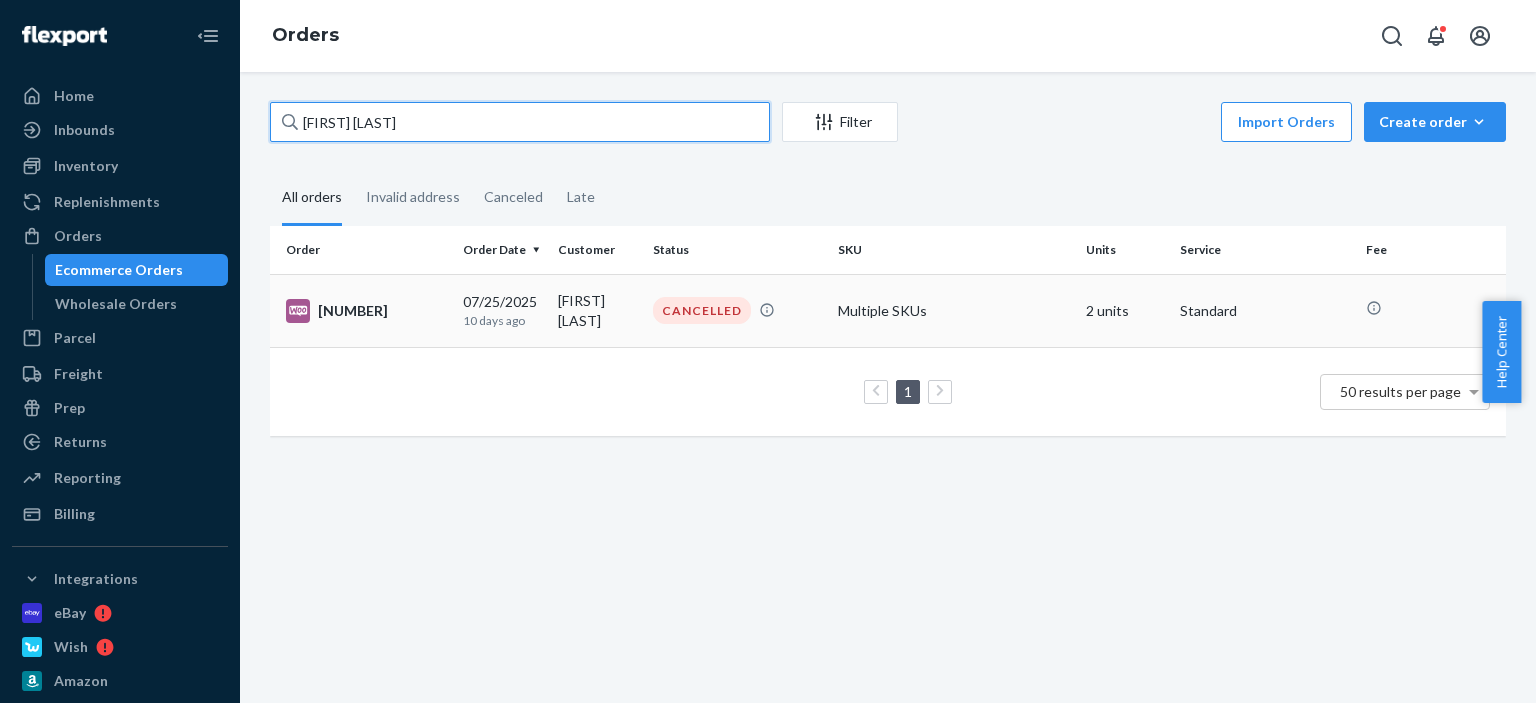 type on "[FIRST] [LAST]" 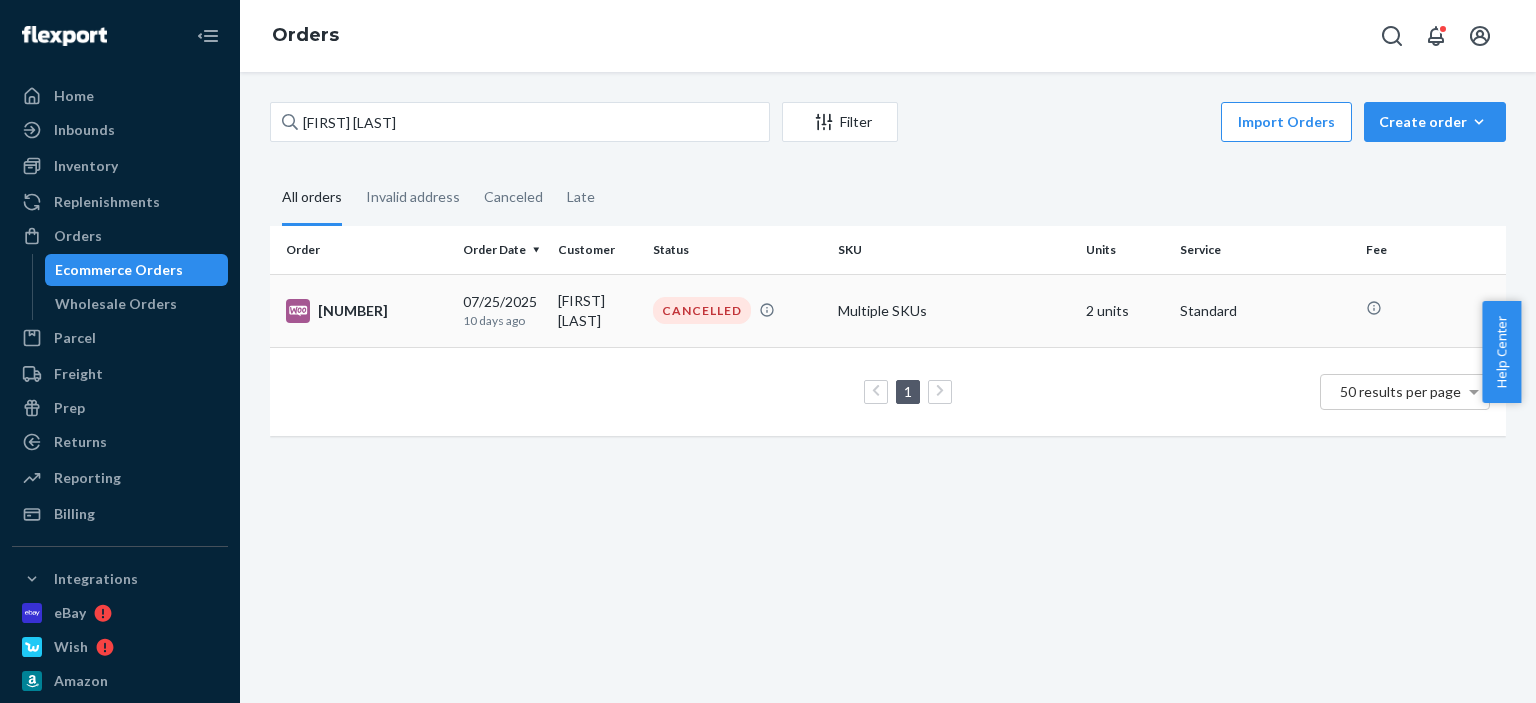 click on "CANCELLED" at bounding box center (702, 310) 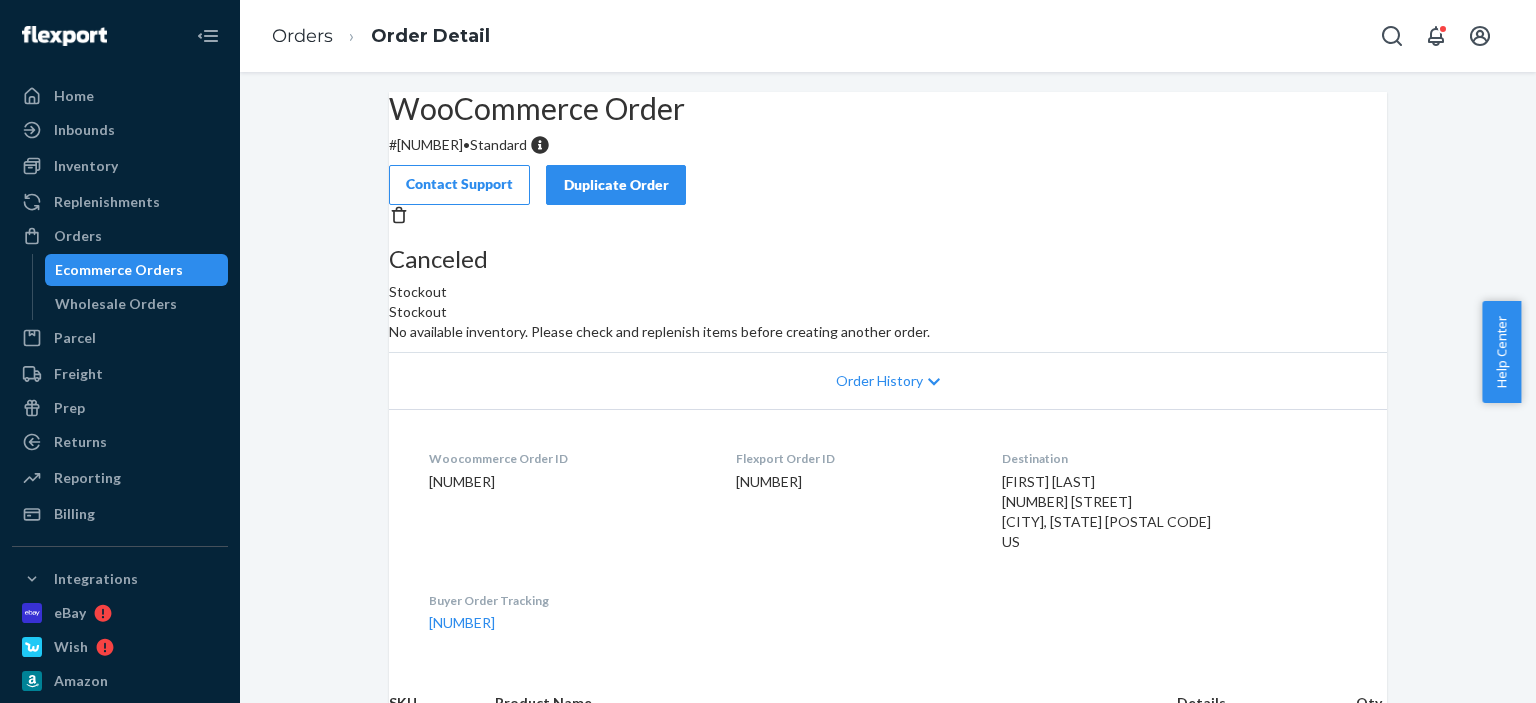 click on "Duplicate Order" at bounding box center [616, 185] 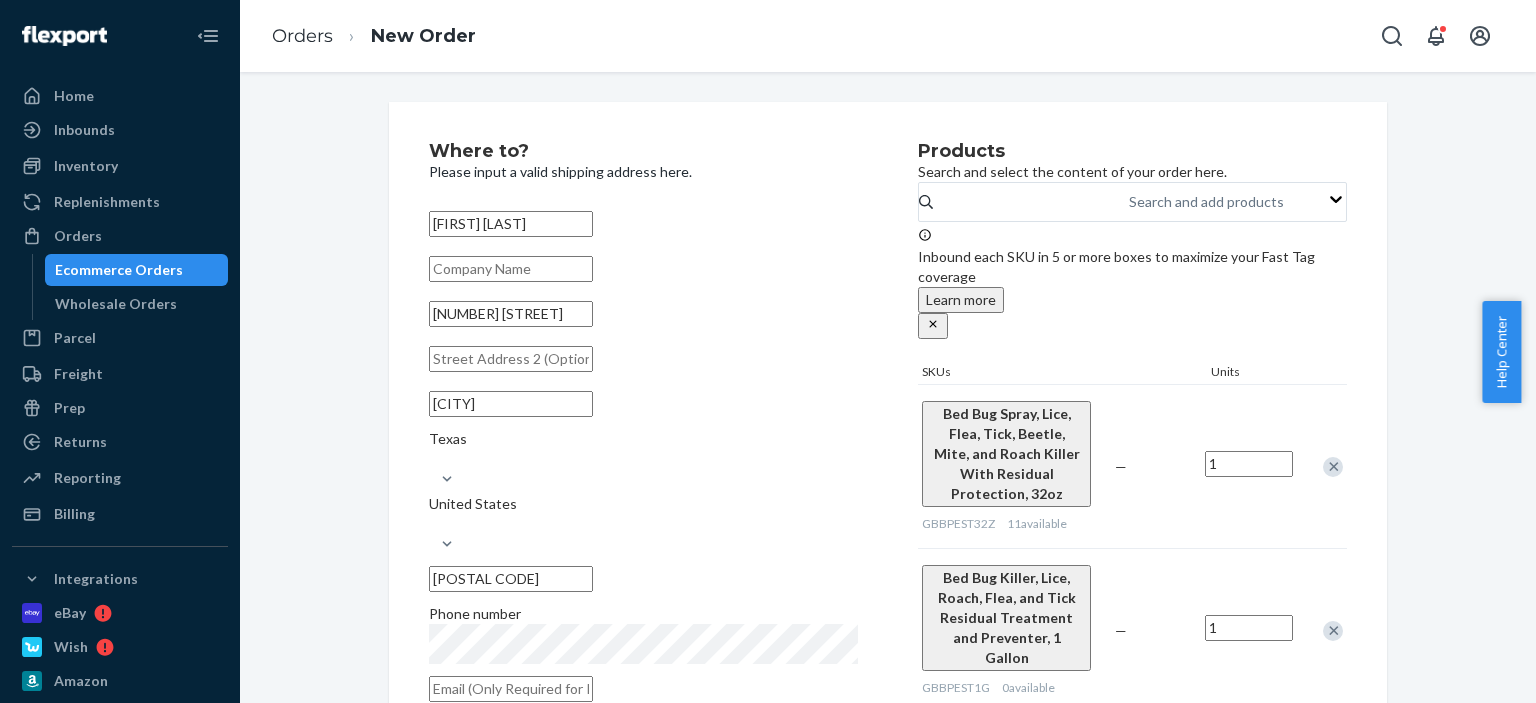 click at bounding box center (1333, 631) 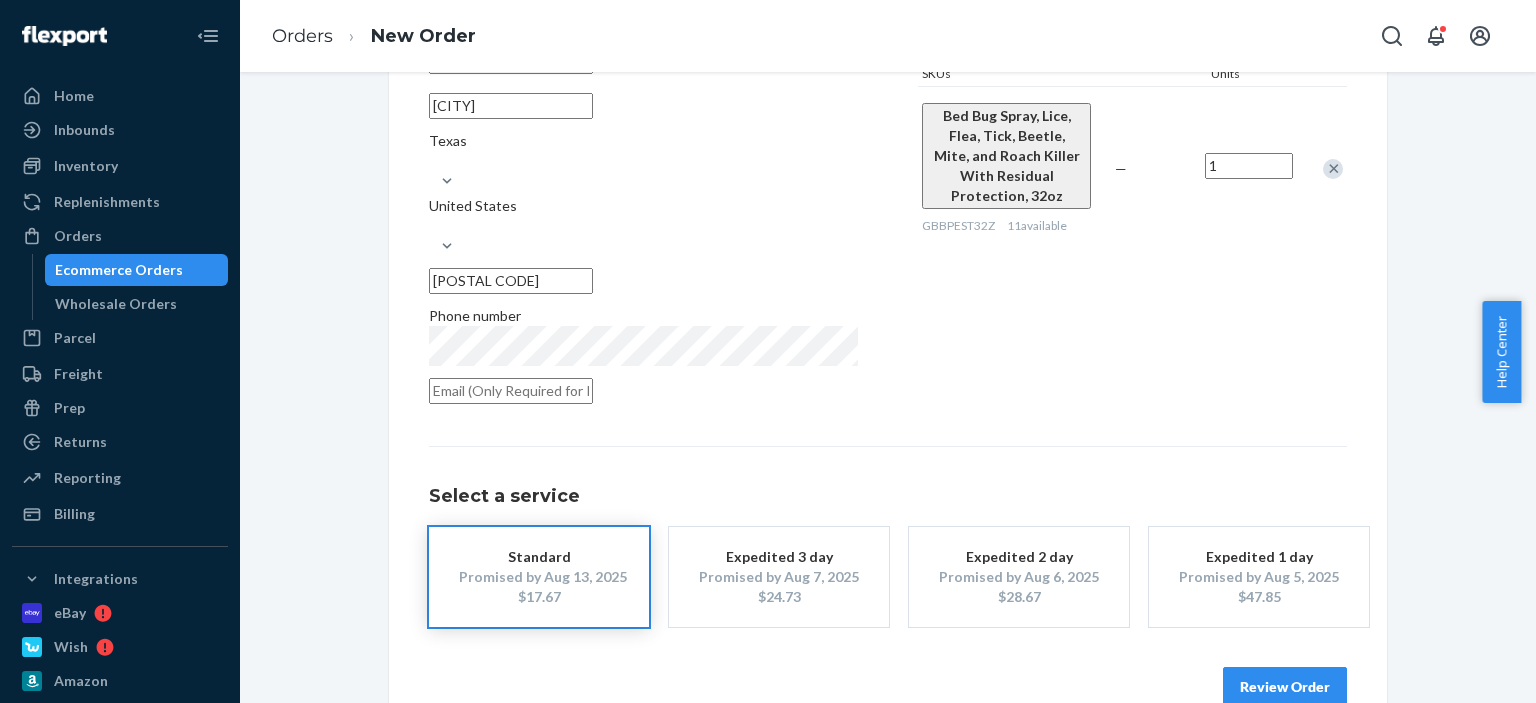 scroll, scrollTop: 300, scrollLeft: 0, axis: vertical 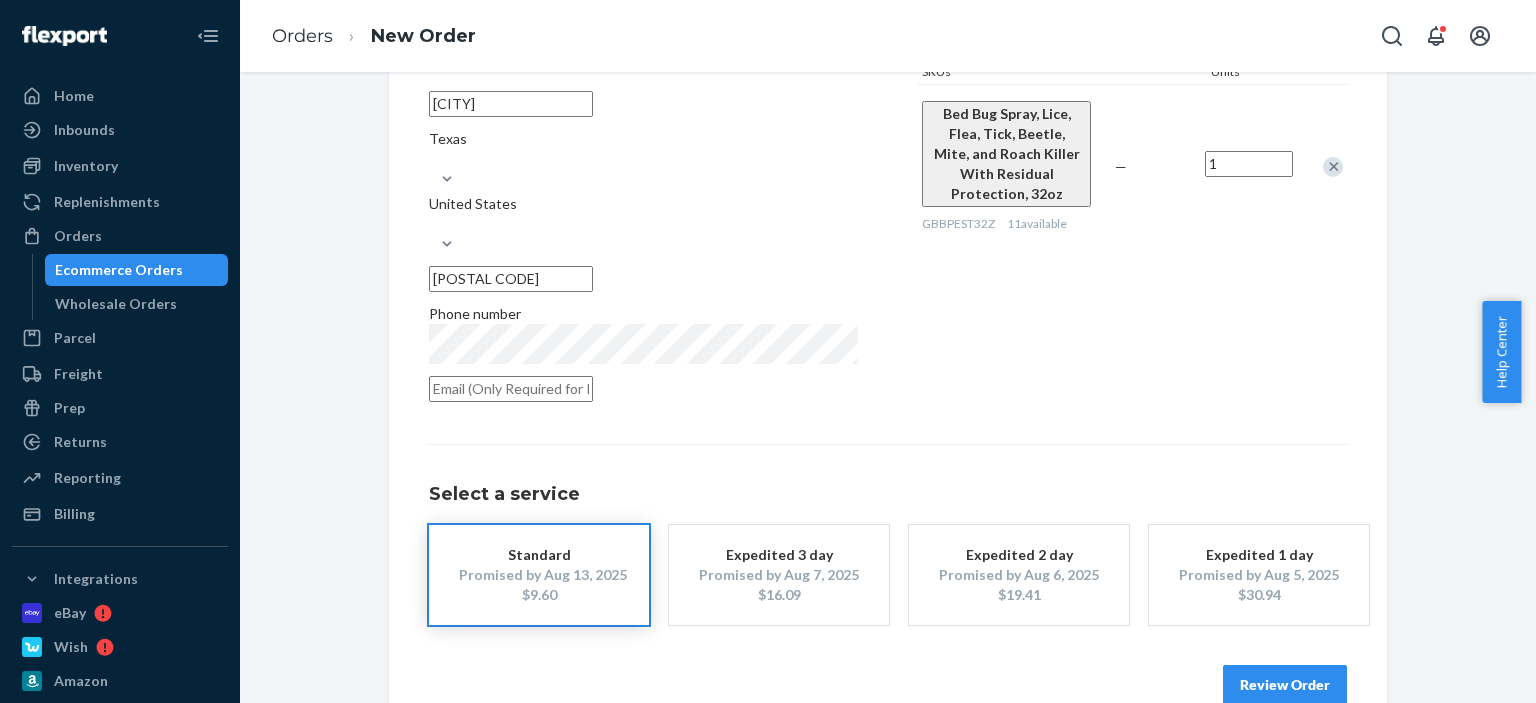 click on "Review Order" at bounding box center [1285, 685] 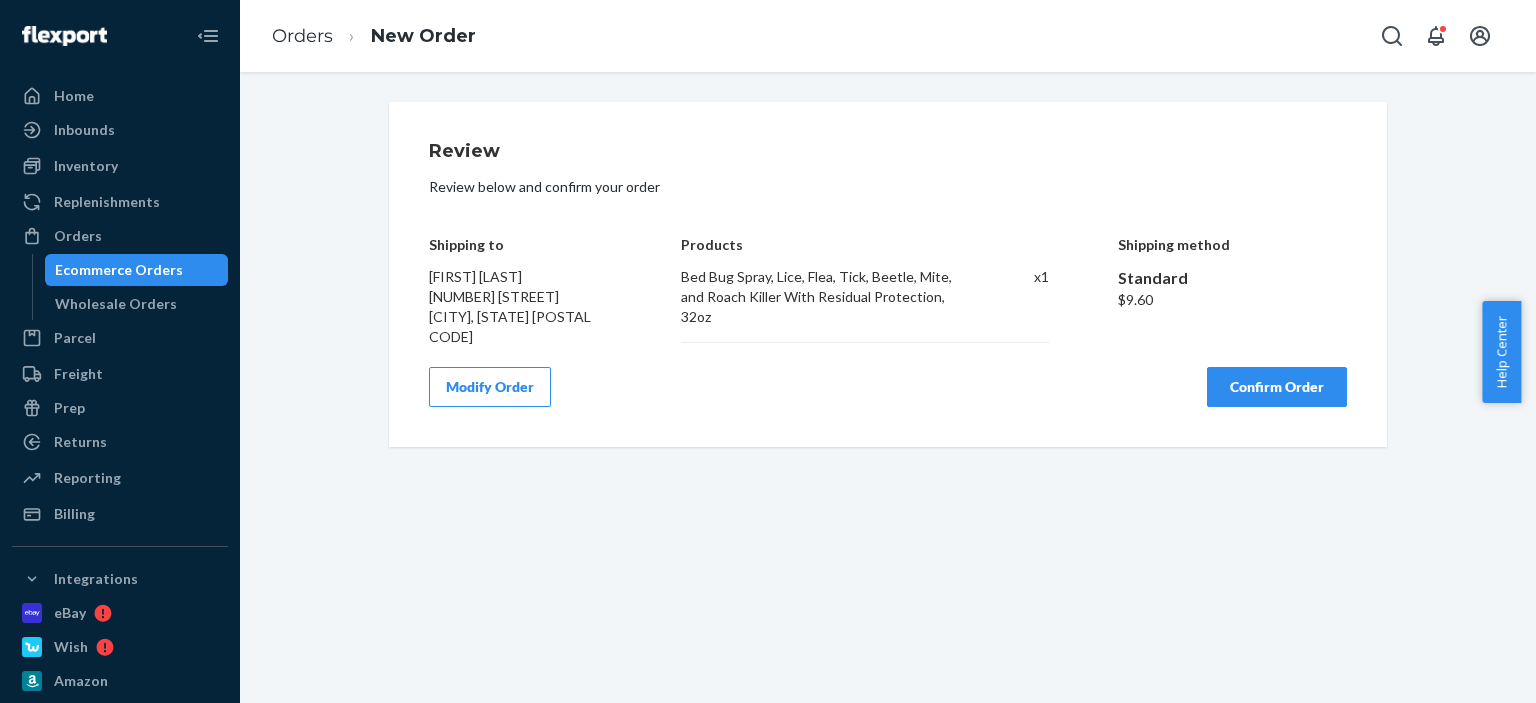 scroll, scrollTop: 0, scrollLeft: 0, axis: both 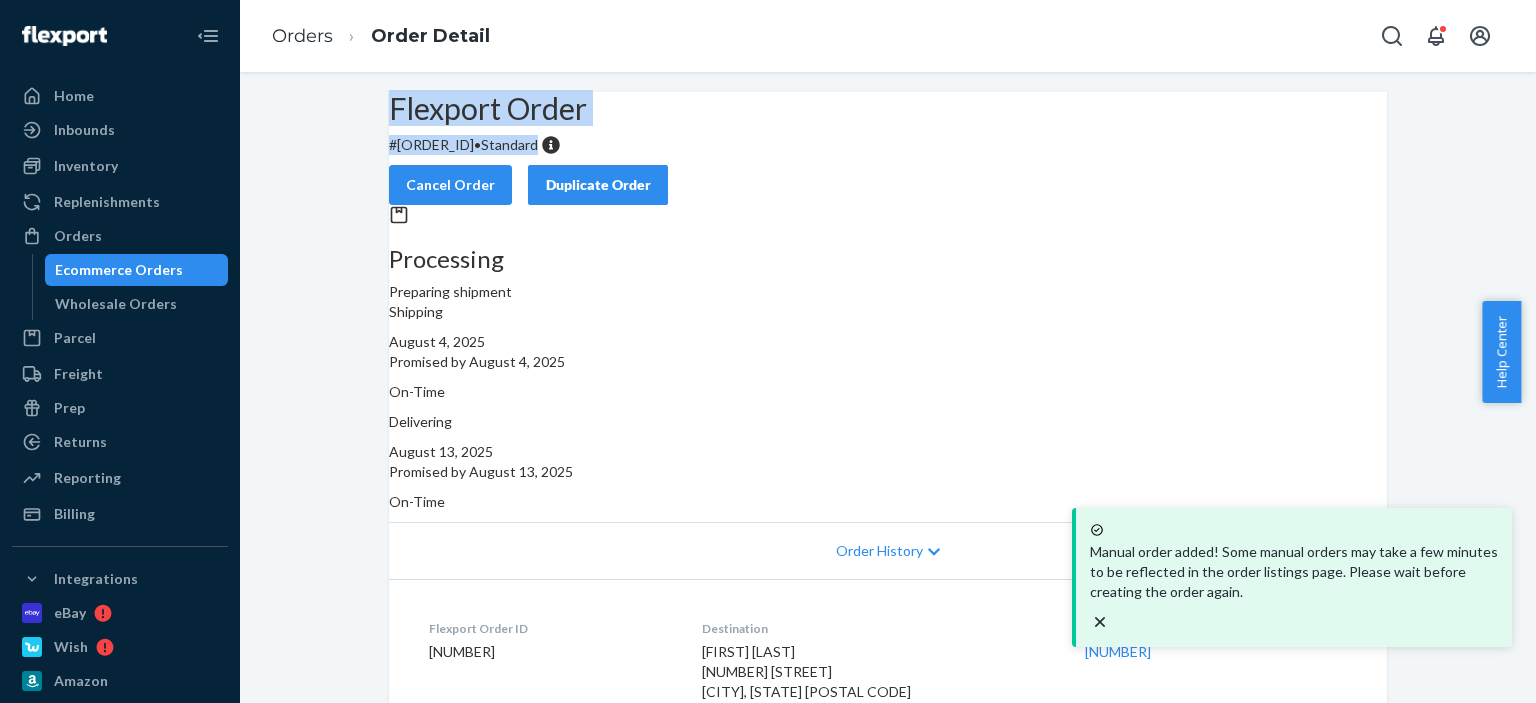 drag, startPoint x: 527, startPoint y: 181, endPoint x: 400, endPoint y: 155, distance: 129.6341 